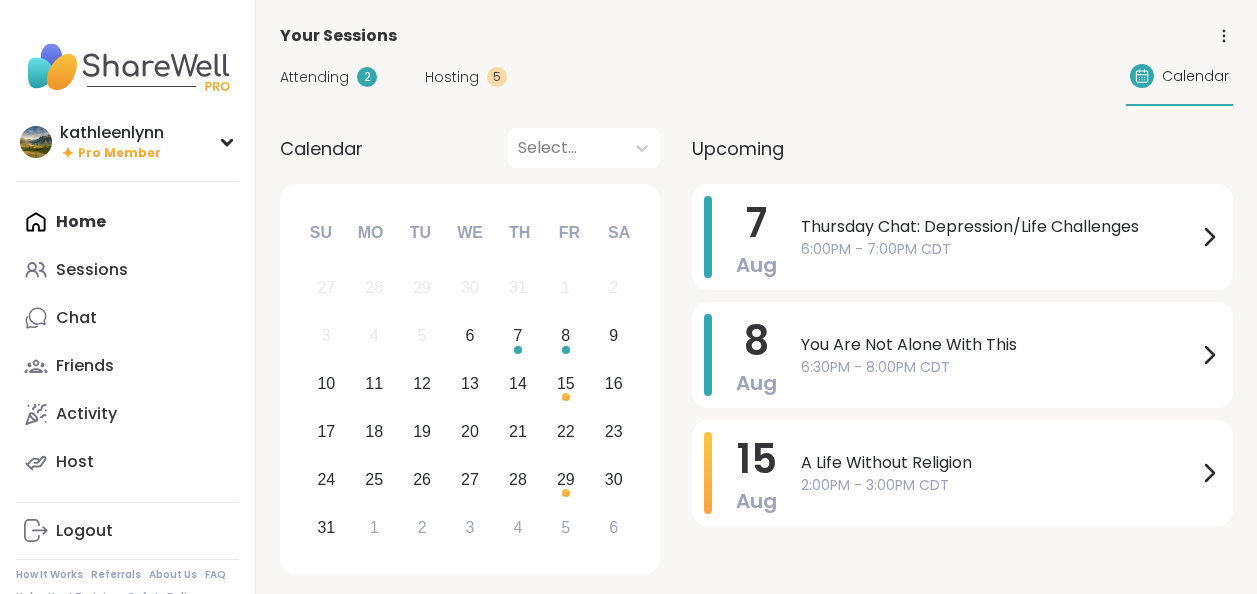 scroll, scrollTop: 0, scrollLeft: 0, axis: both 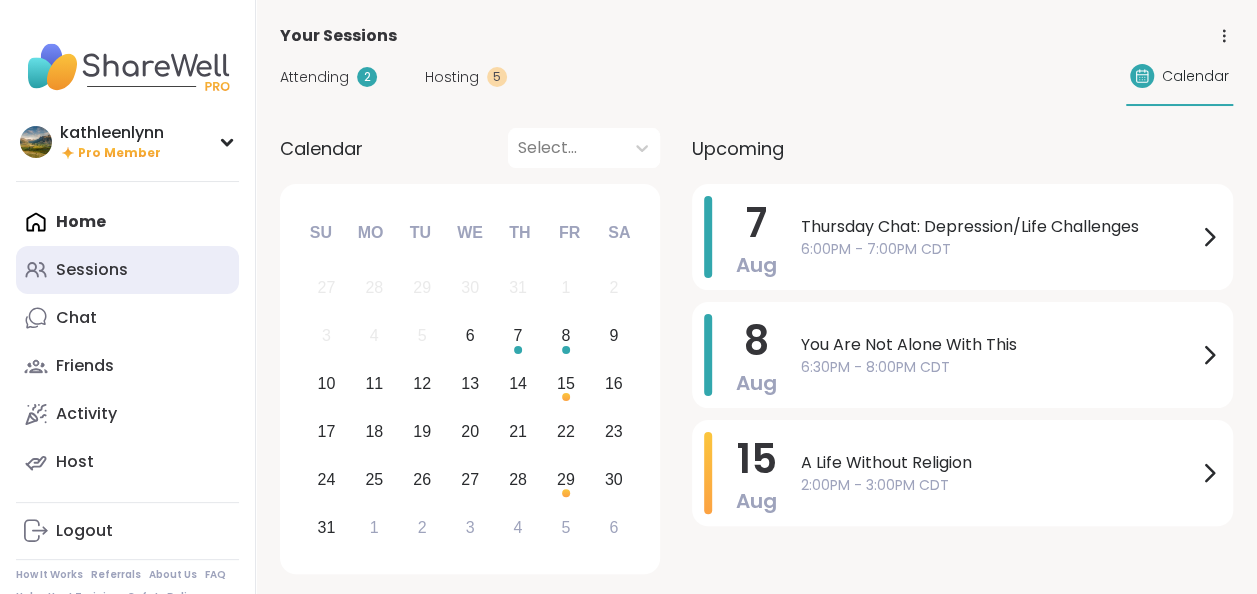 click on "Sessions" at bounding box center (92, 270) 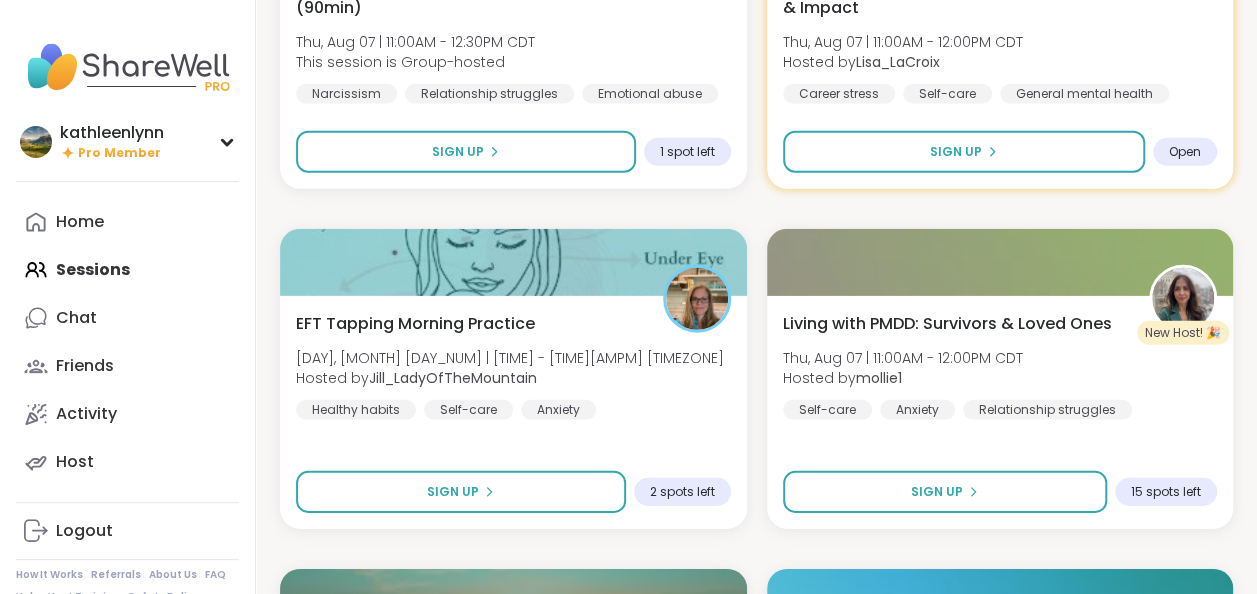 scroll, scrollTop: 2808, scrollLeft: 0, axis: vertical 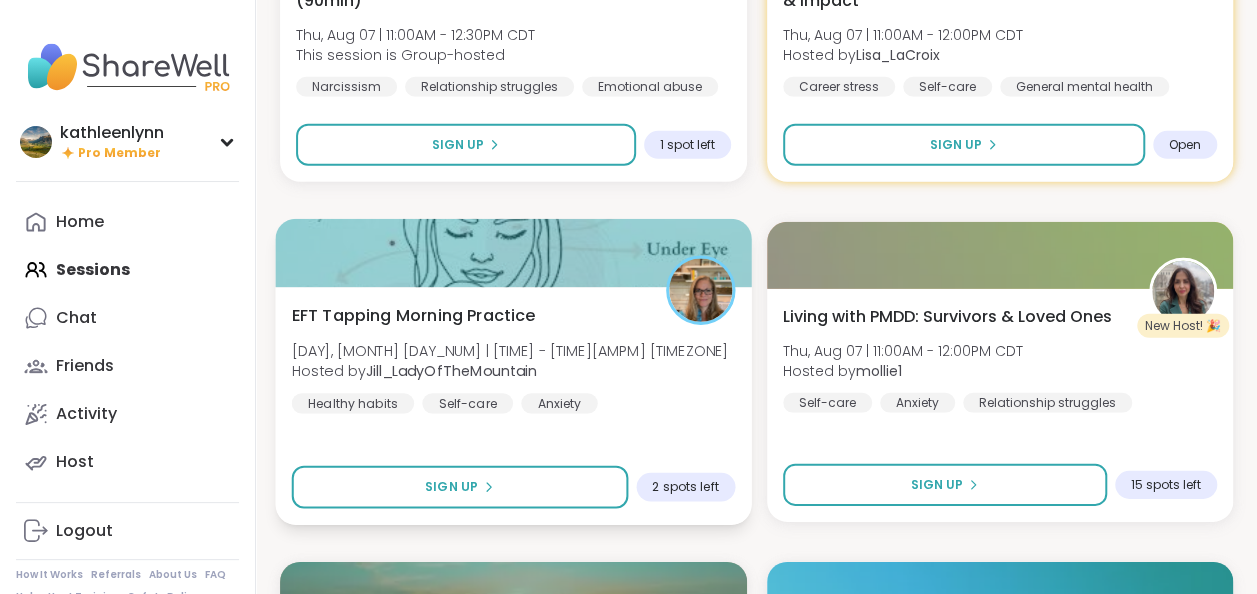 click on "EFT Tapping Morning Practice [DAY], [MONTH] [DAY_NUM] | [TIME] - [TIME][AMPM] [TIMEZONE] Hosted by [USERNAME] Healthy habits Self-care Anxiety Sign Up 2 spots left" at bounding box center [513, 406] 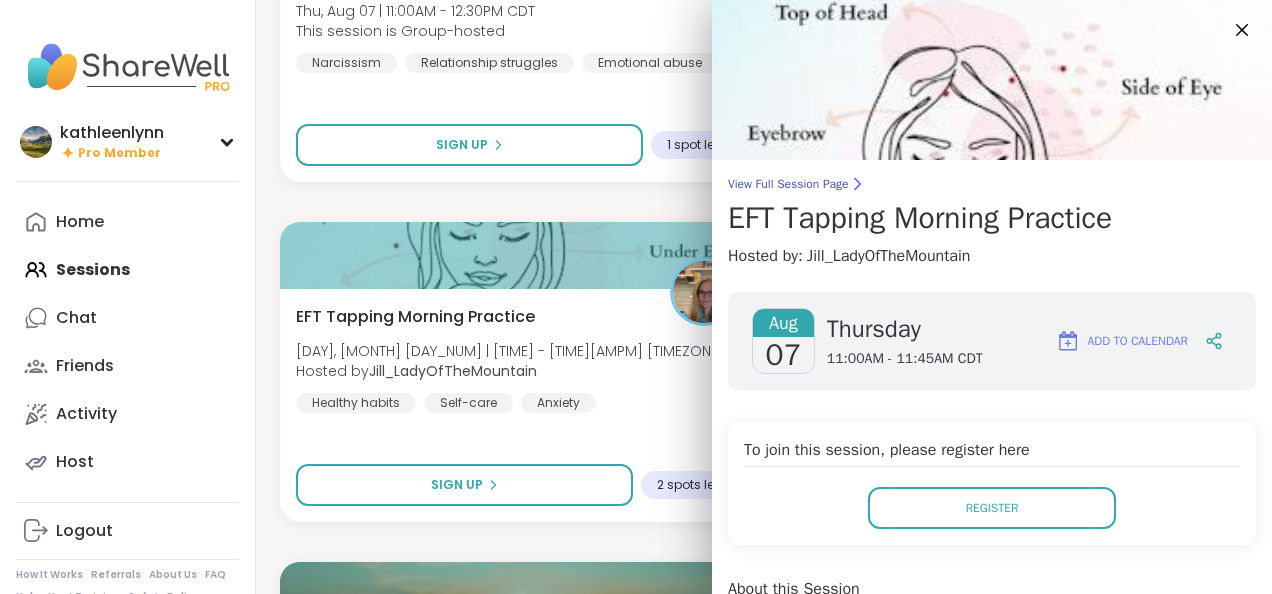 click on "EFT Tapping Morning Practice [DAY], [MONTH] [DAY_NUM] | [TIME] - [TIME][AMPM] [TIMEZONE] Hosted by [USERNAME] Healthy habits Self-care Anxiety Sign Up 2 spots left" at bounding box center (517, 405) 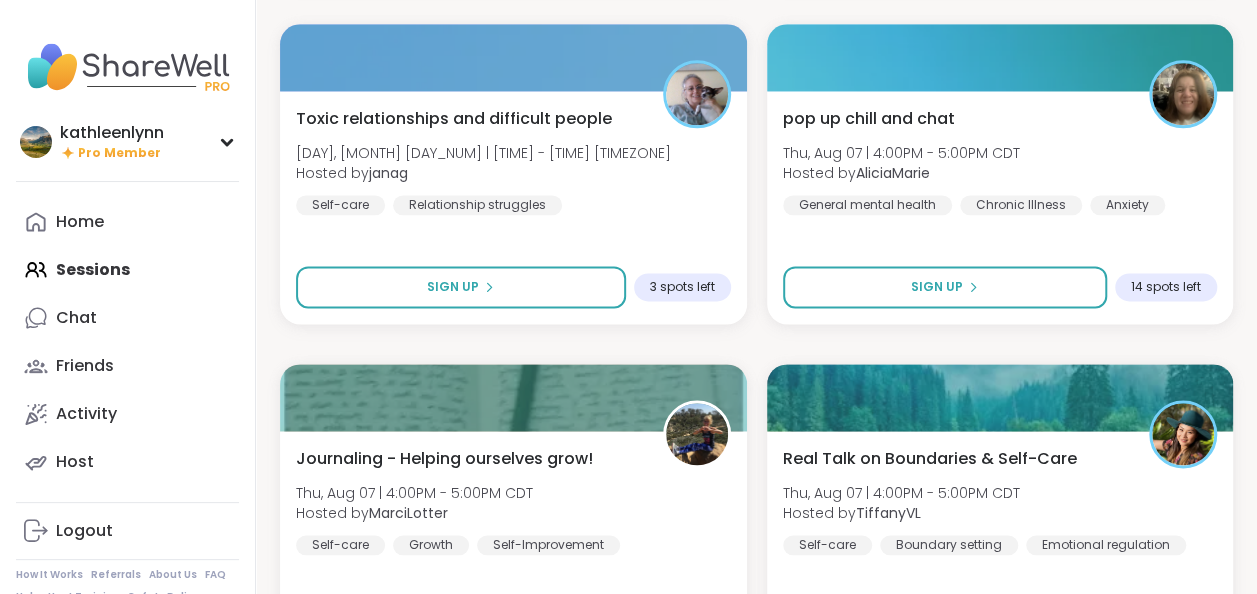scroll, scrollTop: 5048, scrollLeft: 0, axis: vertical 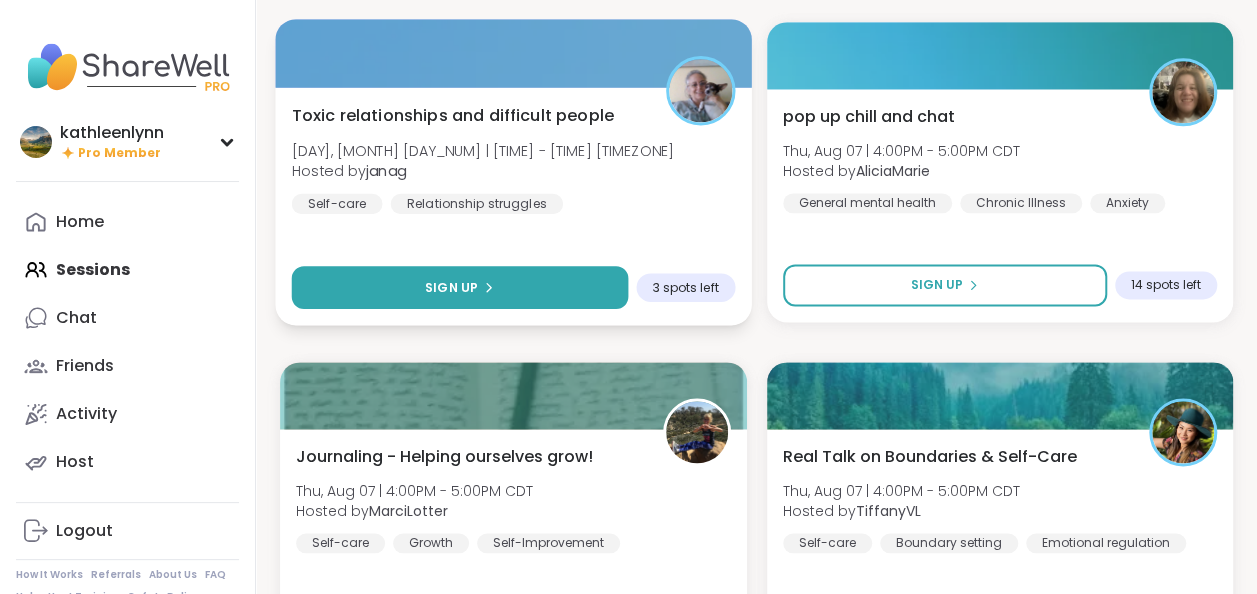 click on "Sign Up" at bounding box center (460, 287) 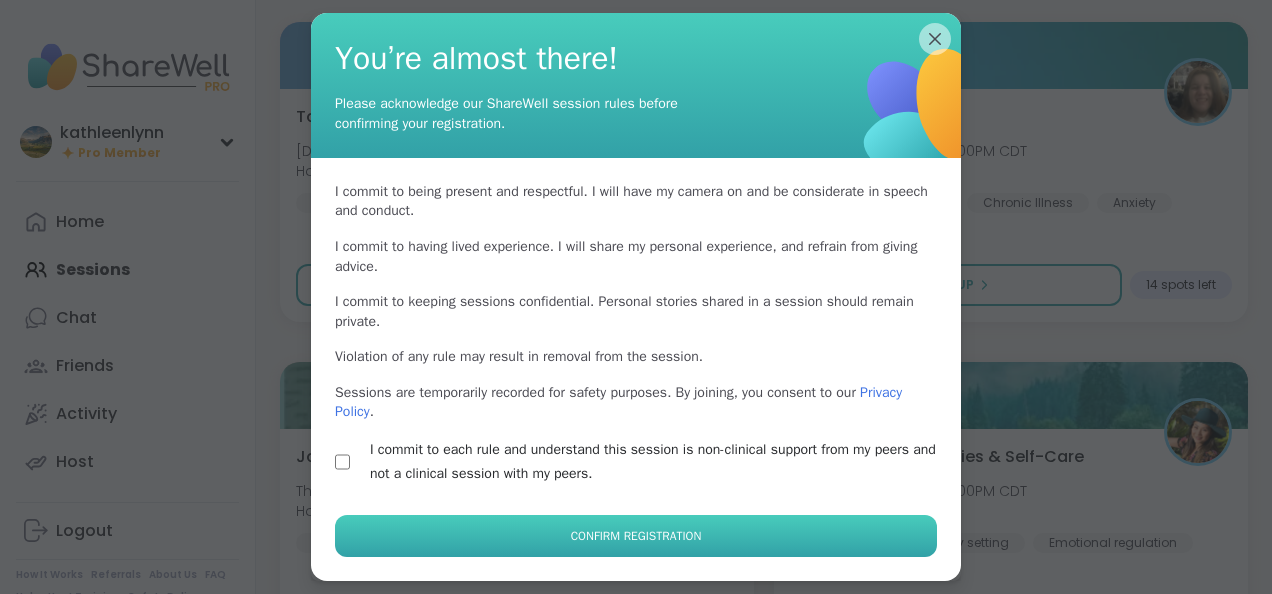 click on "Confirm Registration" at bounding box center (636, 536) 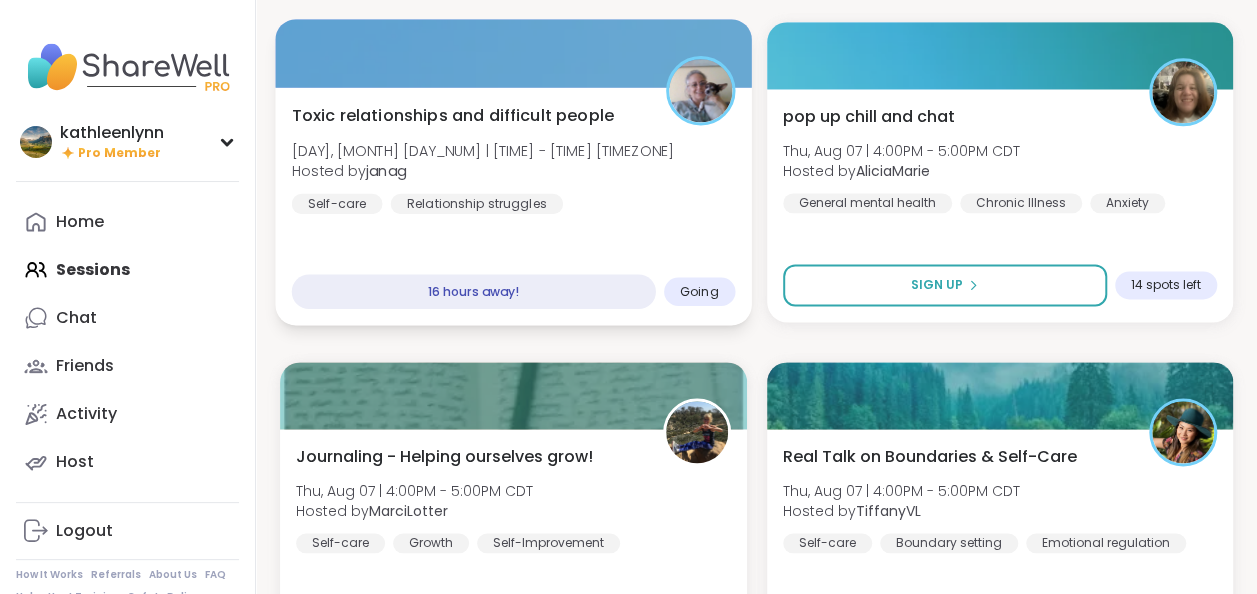 click at bounding box center [513, 53] 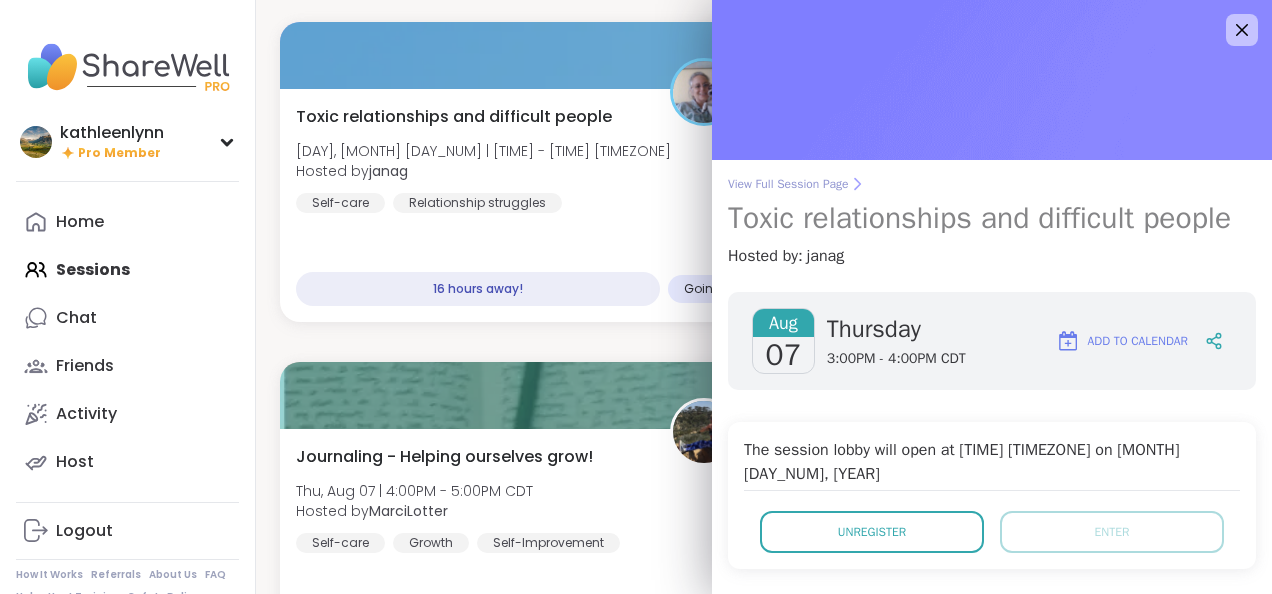 click on "View Full Session Page" at bounding box center (992, 184) 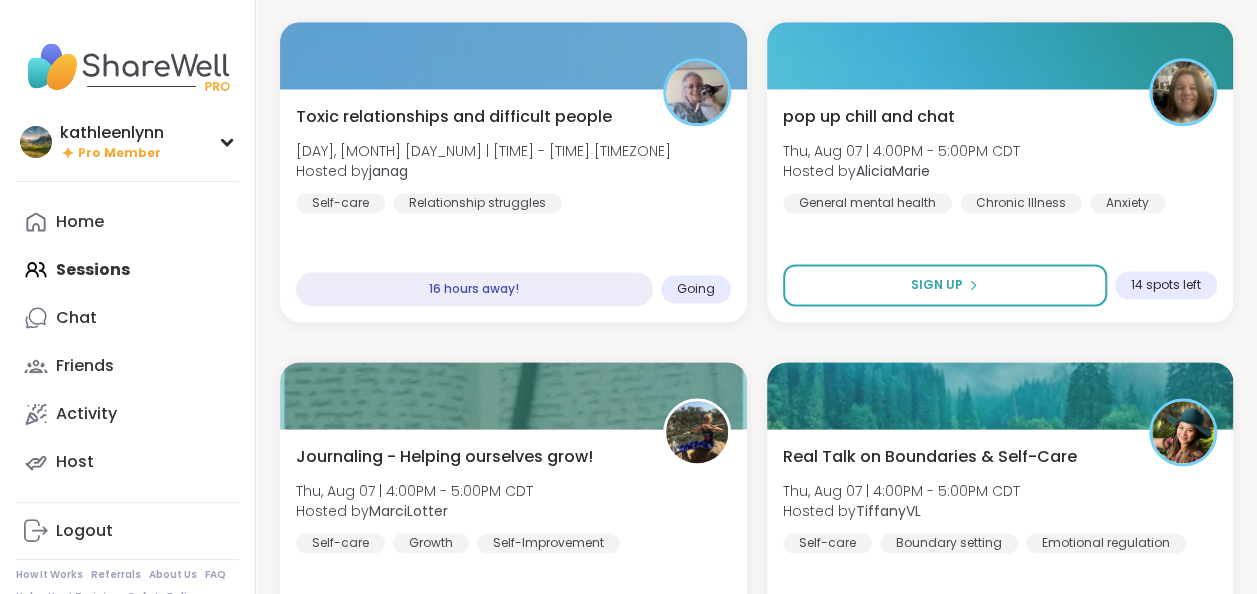 scroll, scrollTop: 0, scrollLeft: 0, axis: both 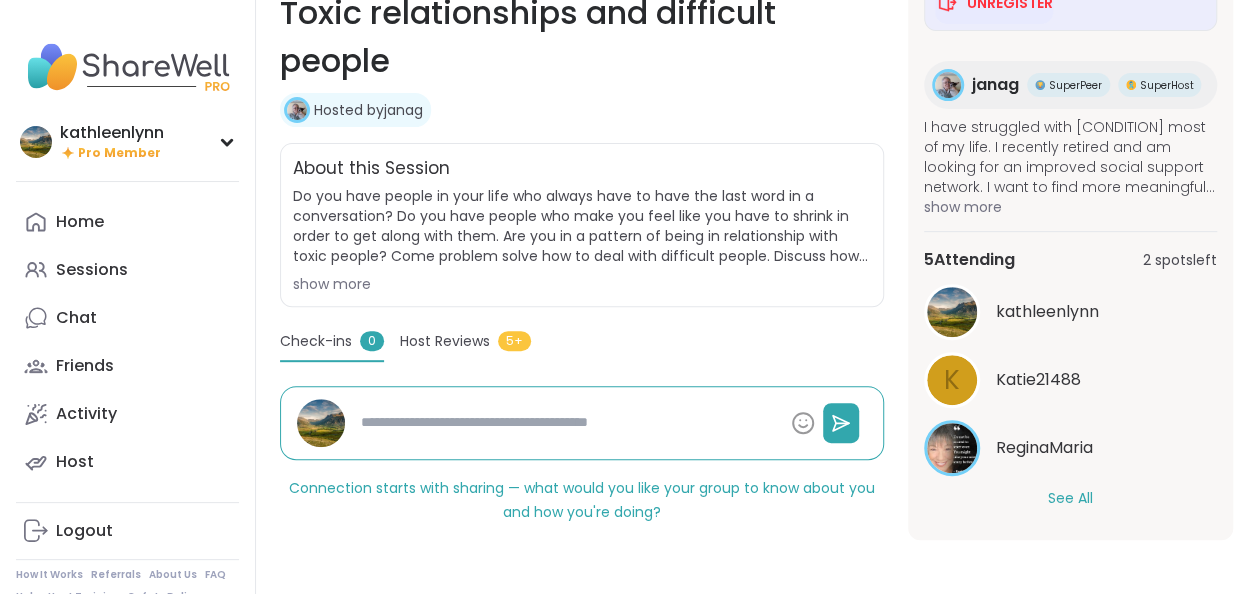 click on "See All" at bounding box center (1070, 498) 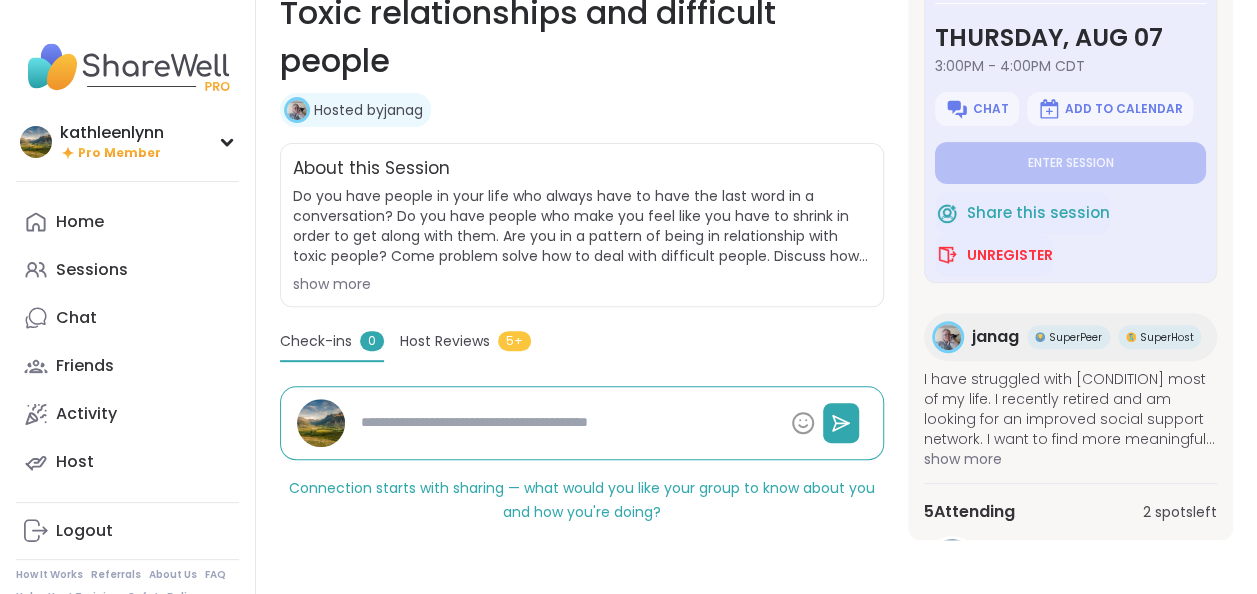 scroll, scrollTop: 0, scrollLeft: 0, axis: both 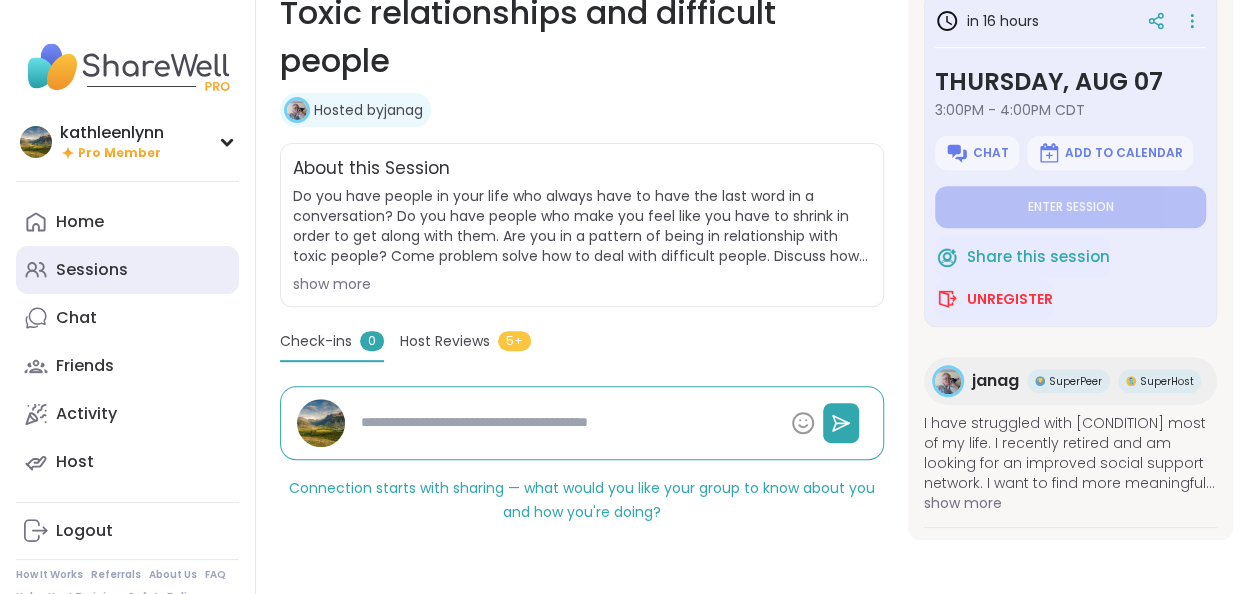 click on "Sessions" at bounding box center (92, 270) 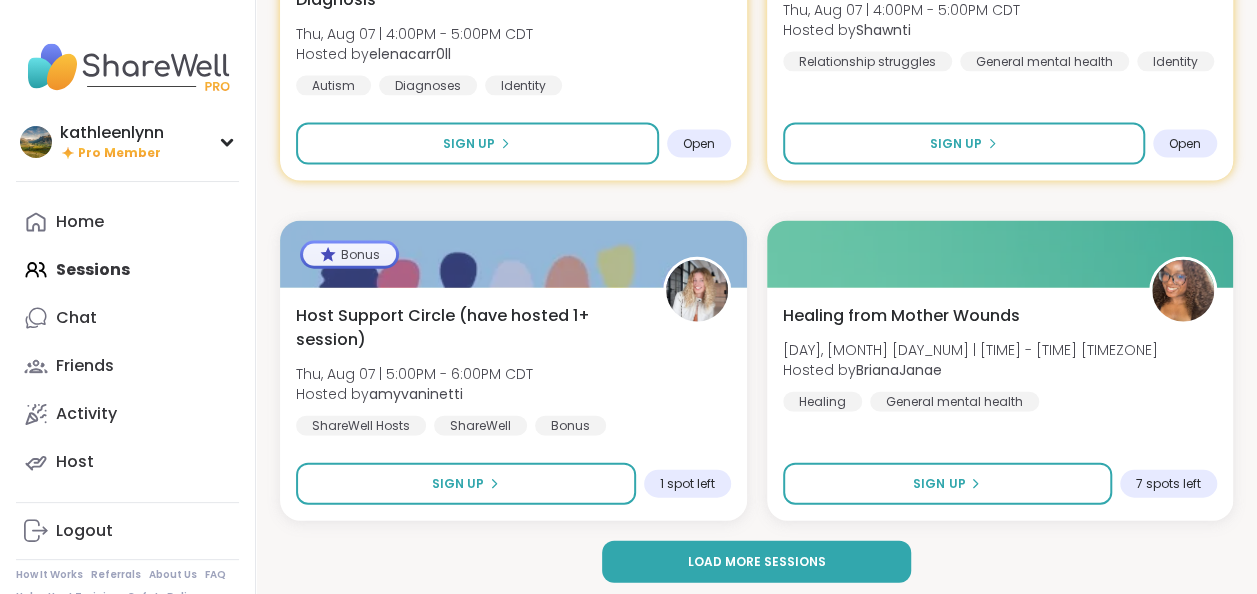 scroll, scrollTop: 5878, scrollLeft: 0, axis: vertical 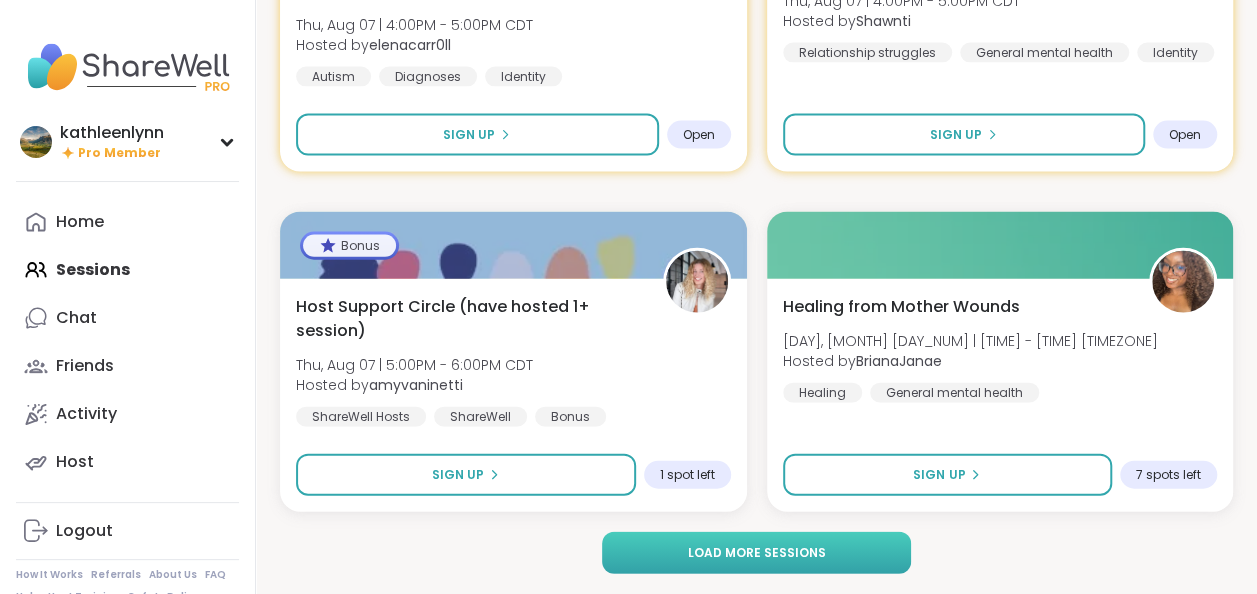 click on "Load more sessions" at bounding box center [757, 553] 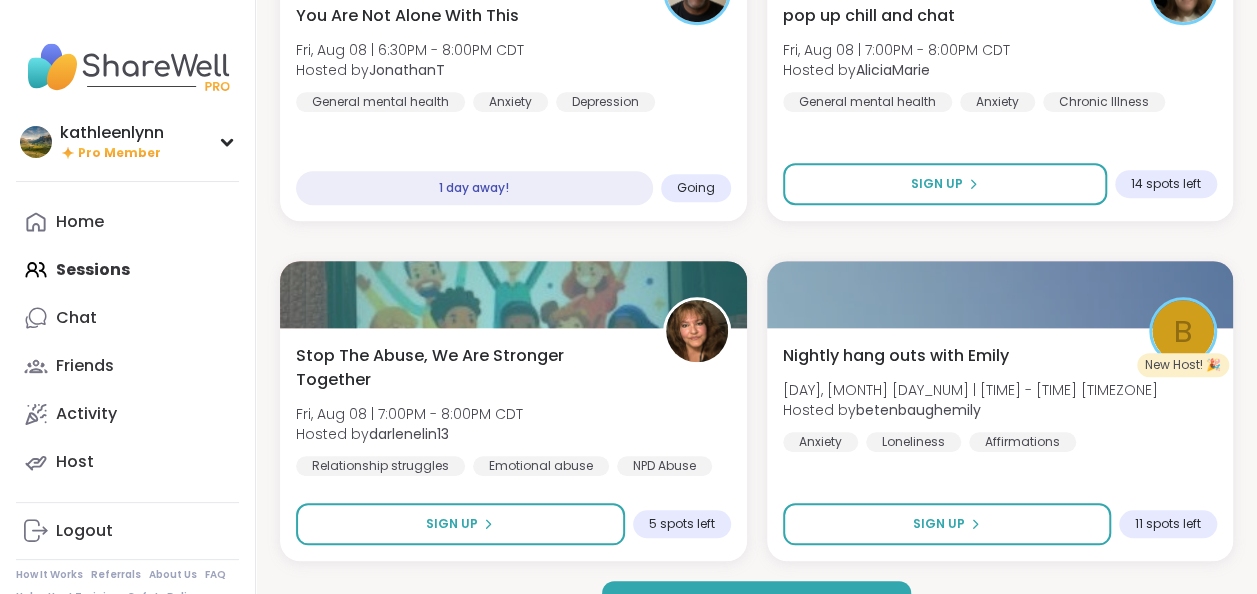 scroll, scrollTop: 11998, scrollLeft: 0, axis: vertical 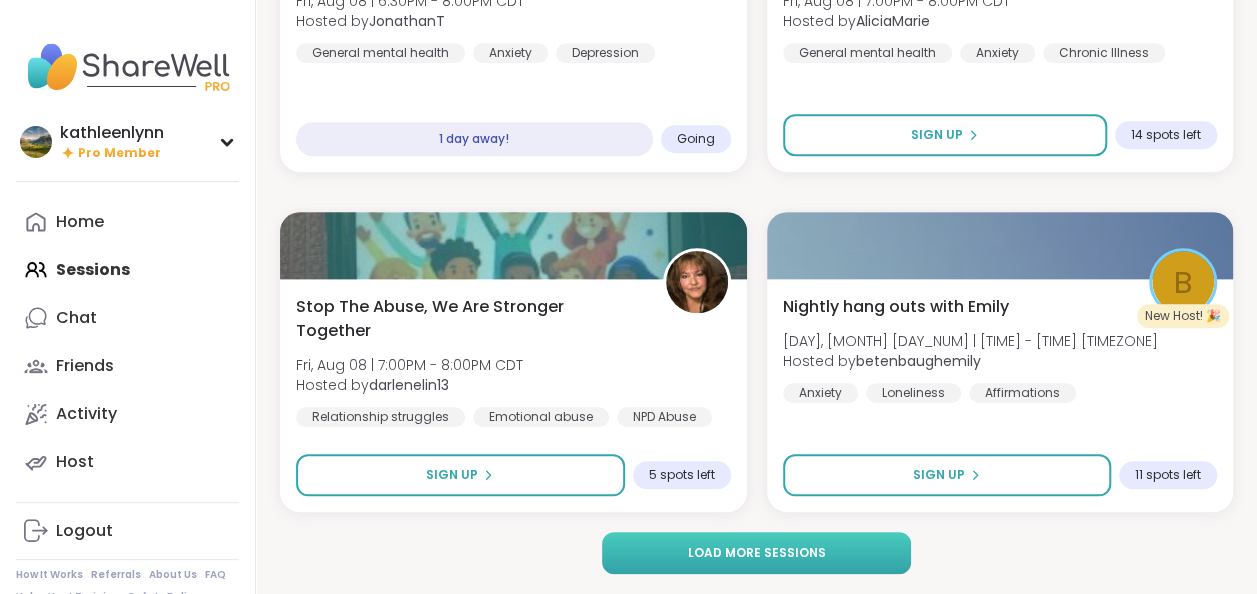 click on "Load more sessions" at bounding box center [757, 553] 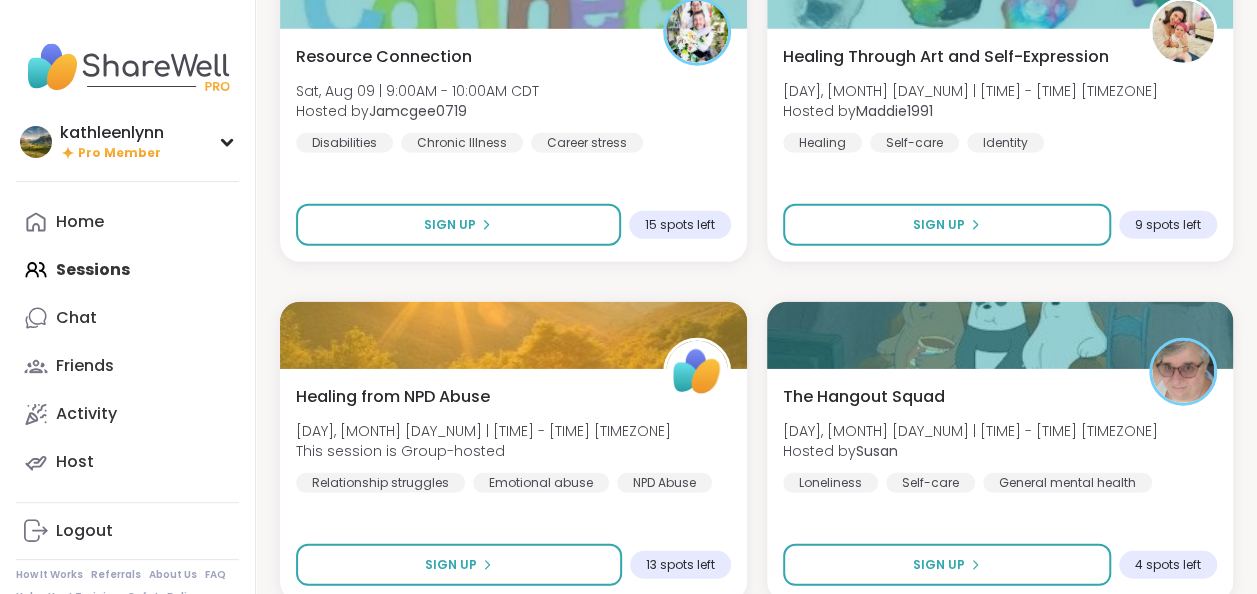 scroll, scrollTop: 13974, scrollLeft: 0, axis: vertical 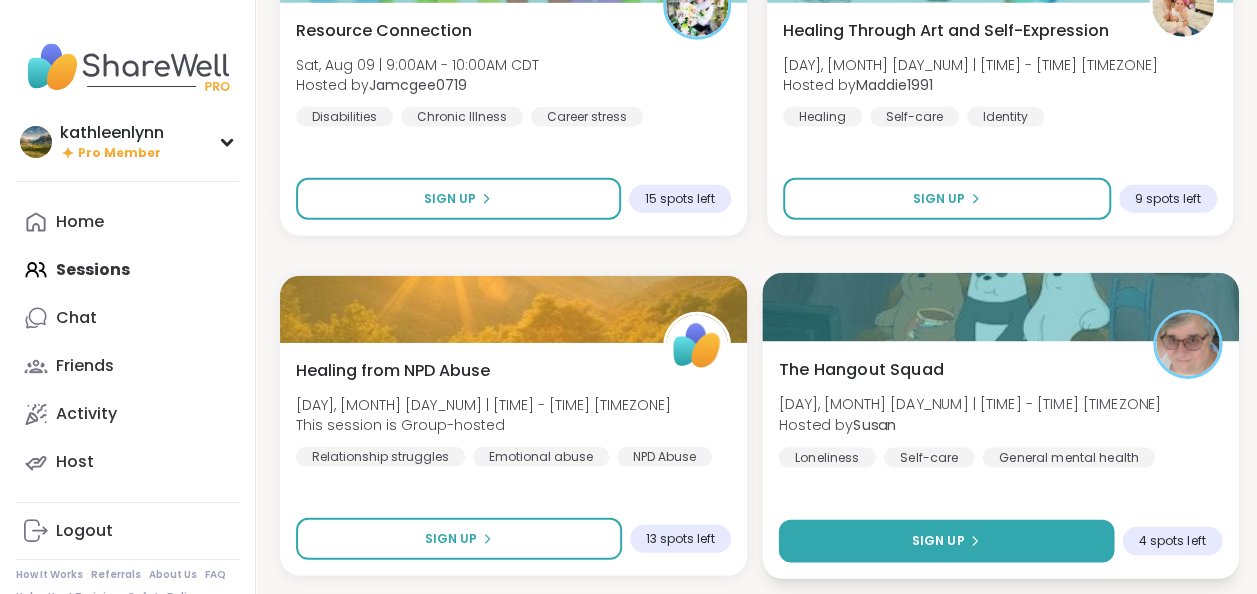 click on "Sign Up" at bounding box center [945, 541] 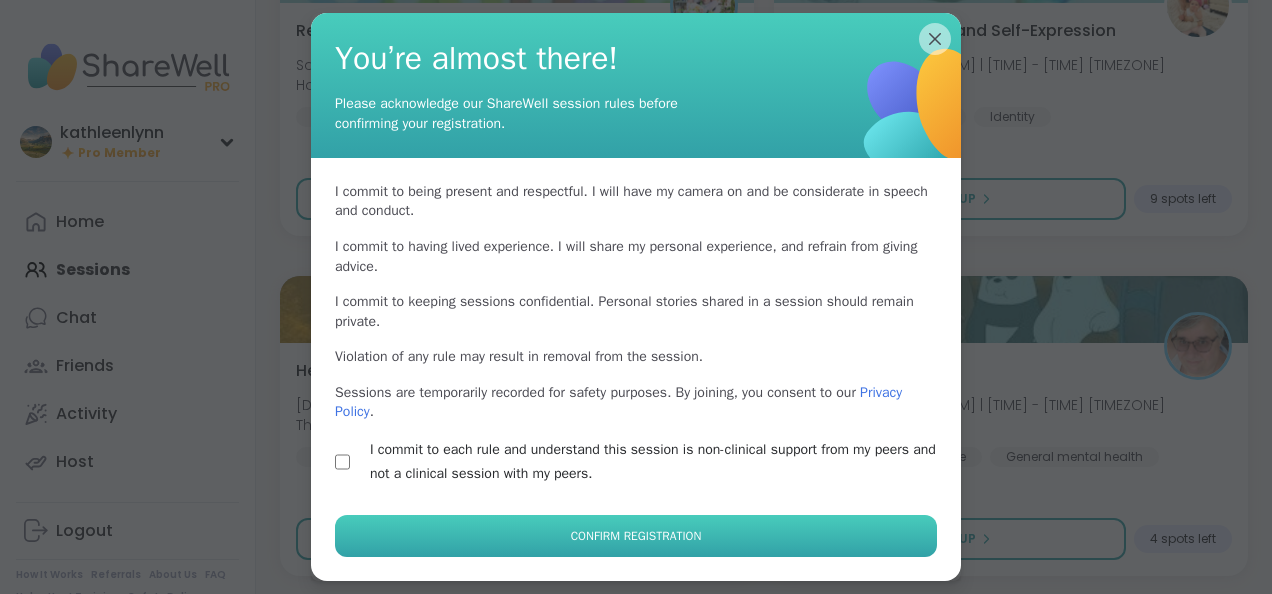 click on "Confirm Registration" at bounding box center [636, 536] 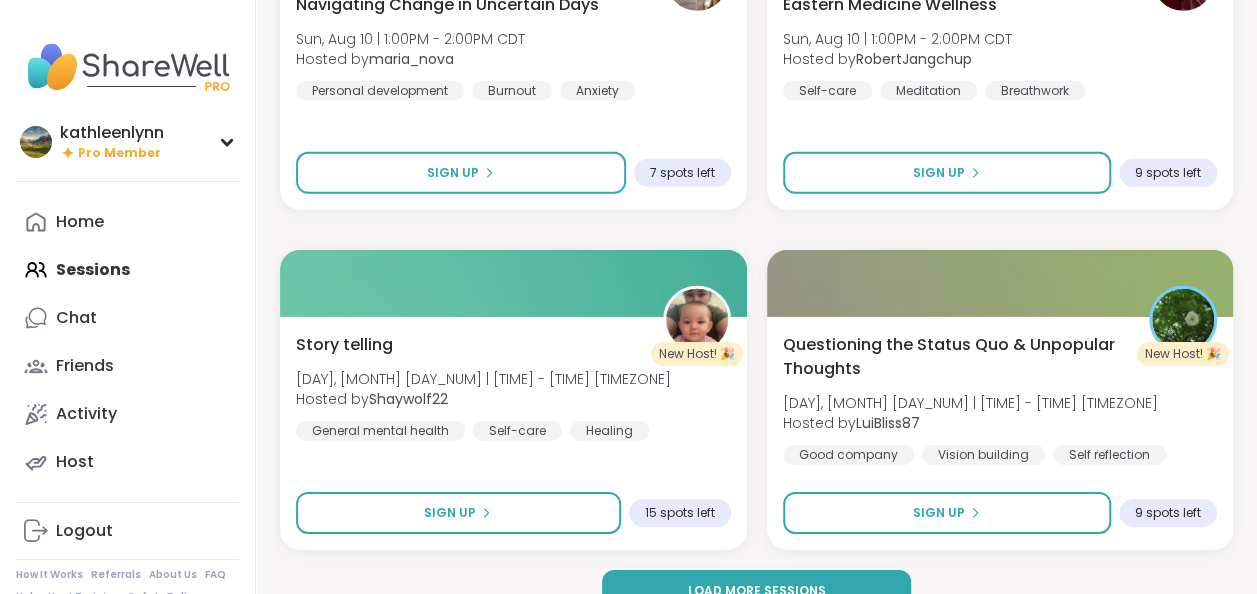 scroll, scrollTop: 18118, scrollLeft: 0, axis: vertical 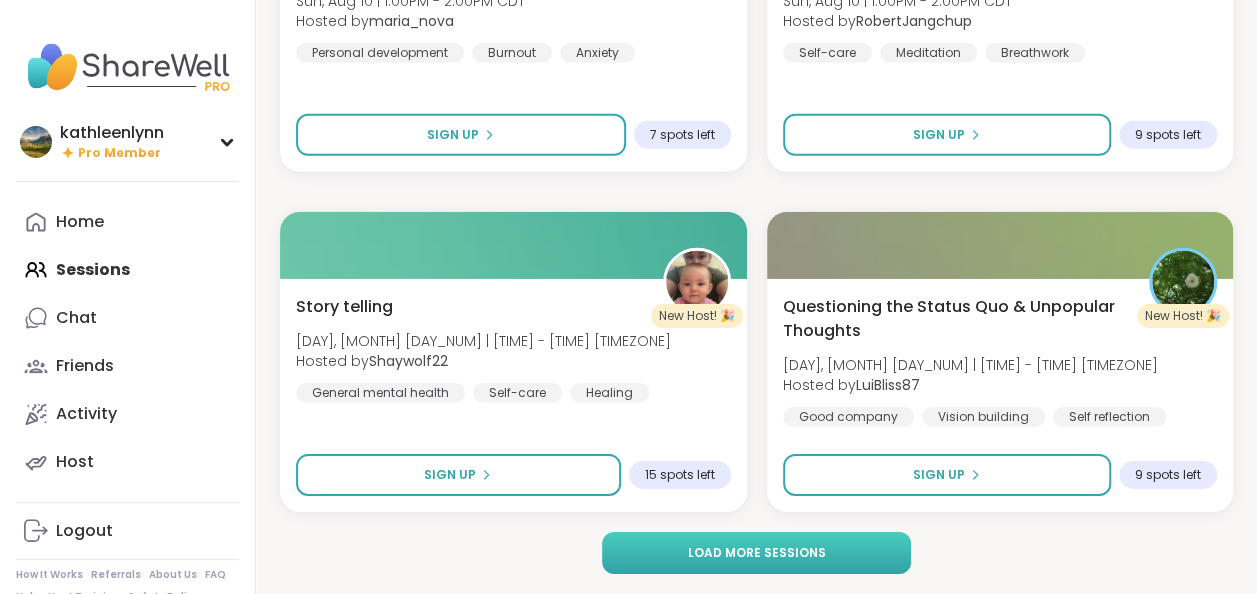 click on "Load more sessions" at bounding box center (757, 553) 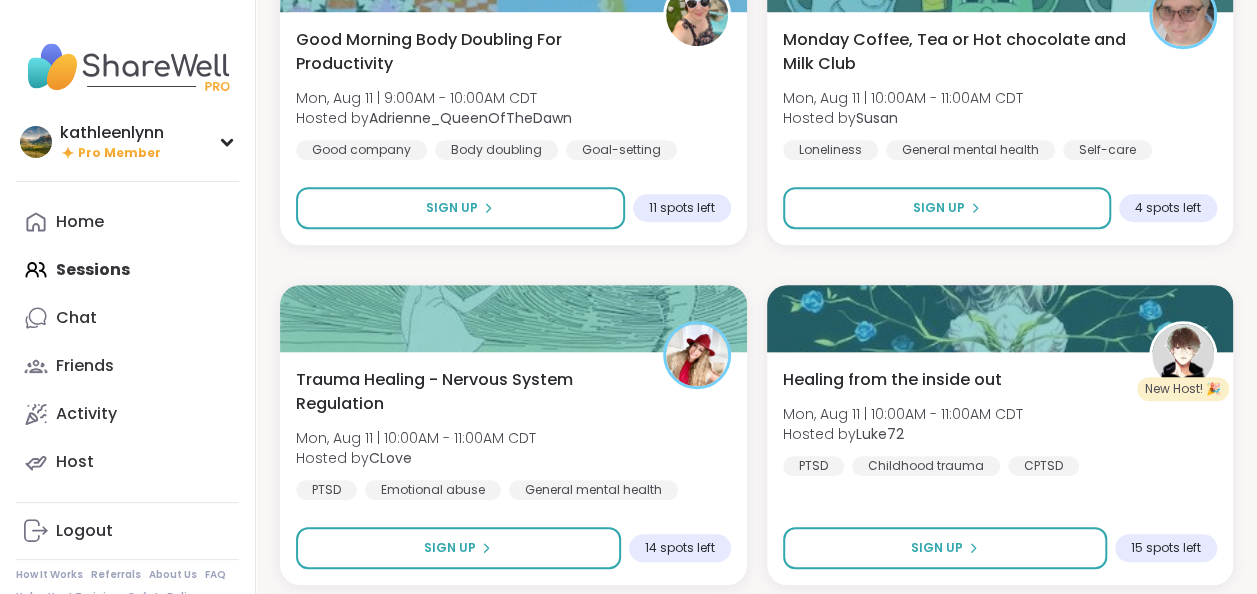 scroll, scrollTop: 23163, scrollLeft: 0, axis: vertical 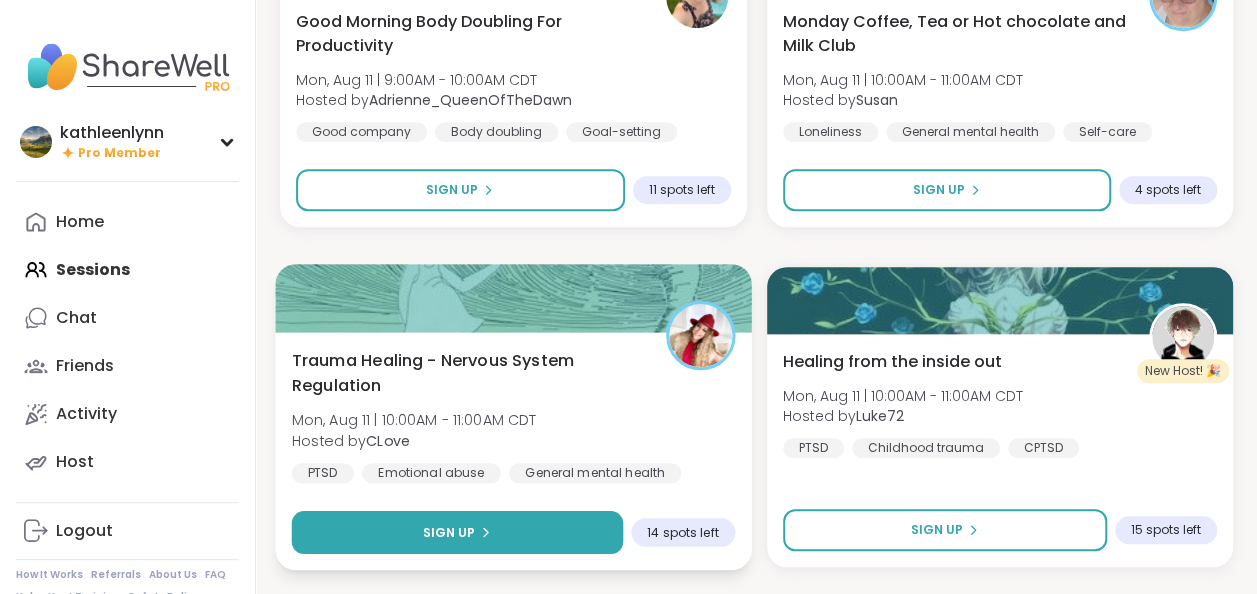 click on "Sign Up" at bounding box center (448, 532) 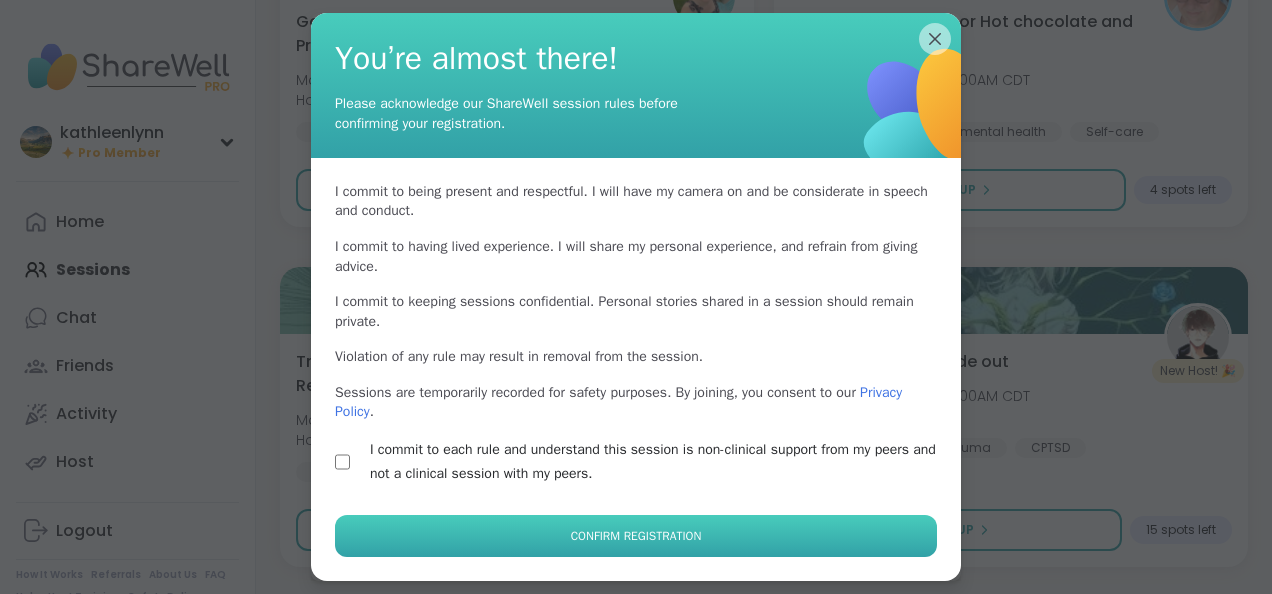 click on "Confirm Registration" at bounding box center [636, 536] 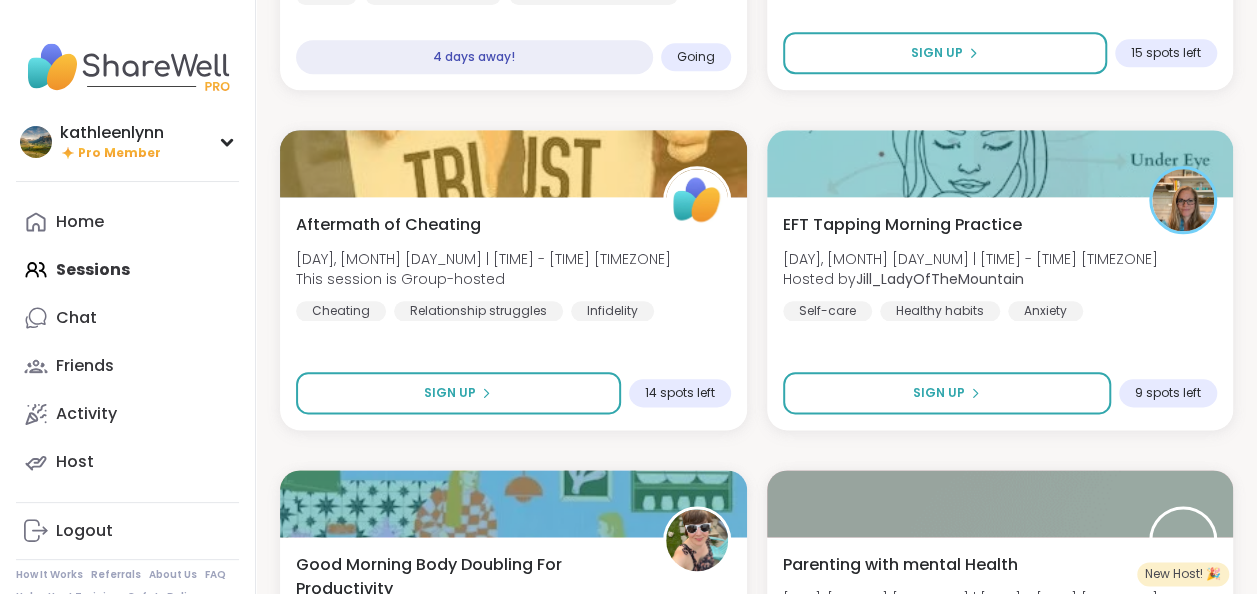 scroll, scrollTop: 23644, scrollLeft: 0, axis: vertical 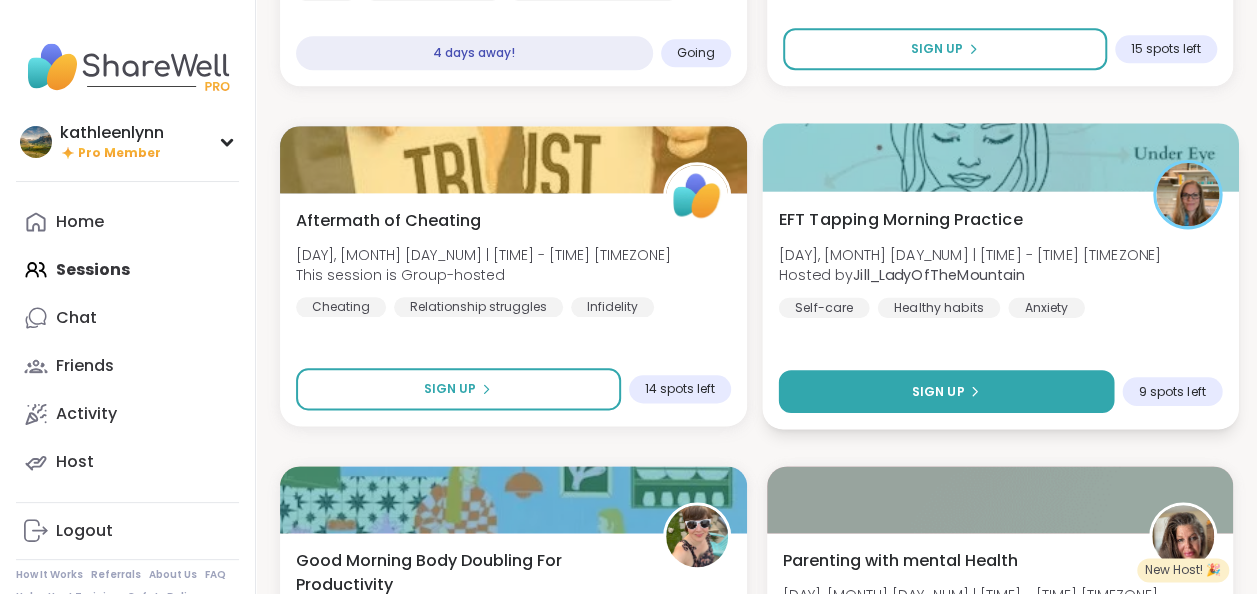 click on "Sign Up" at bounding box center [945, 391] 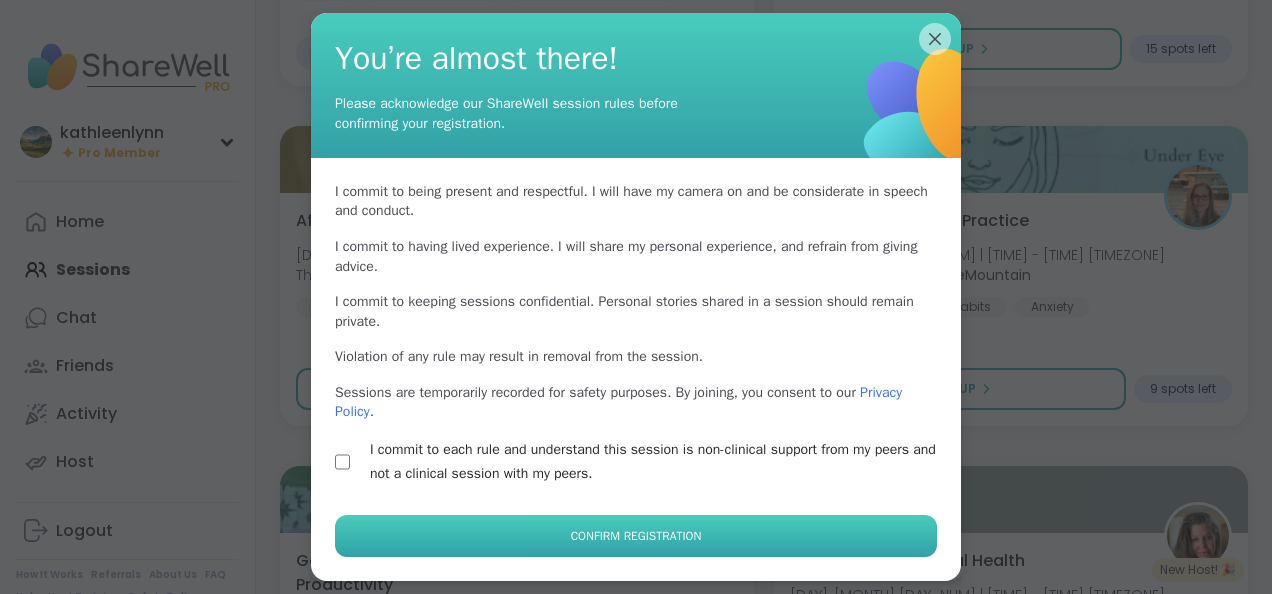 click on "Confirm Registration" at bounding box center (636, 536) 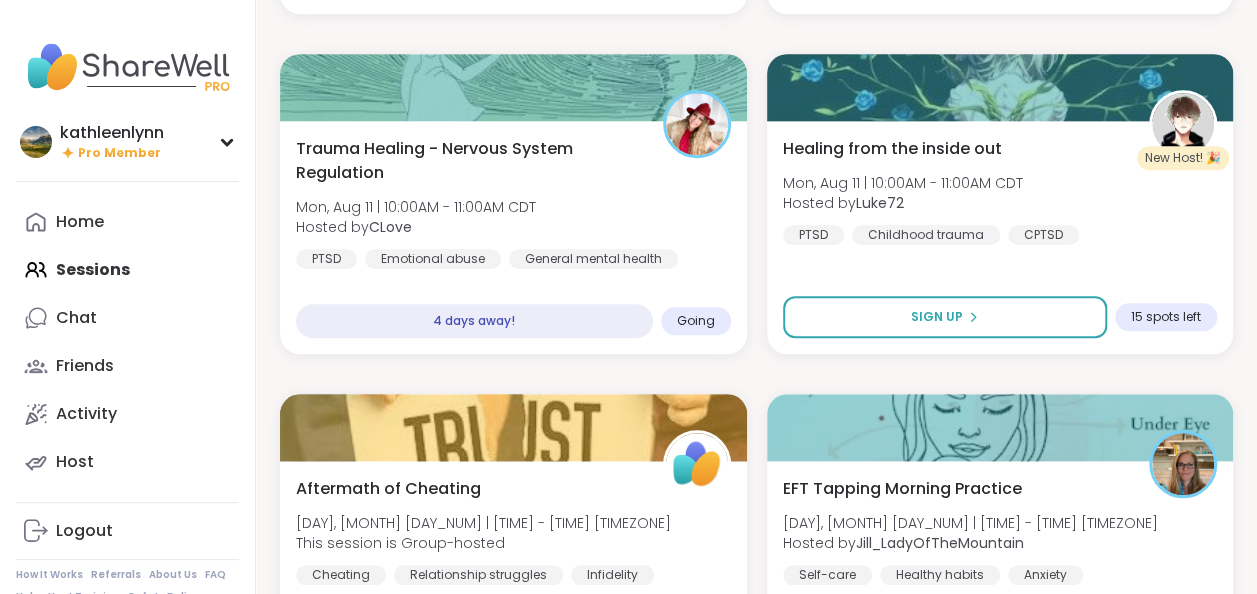 scroll, scrollTop: 23372, scrollLeft: 0, axis: vertical 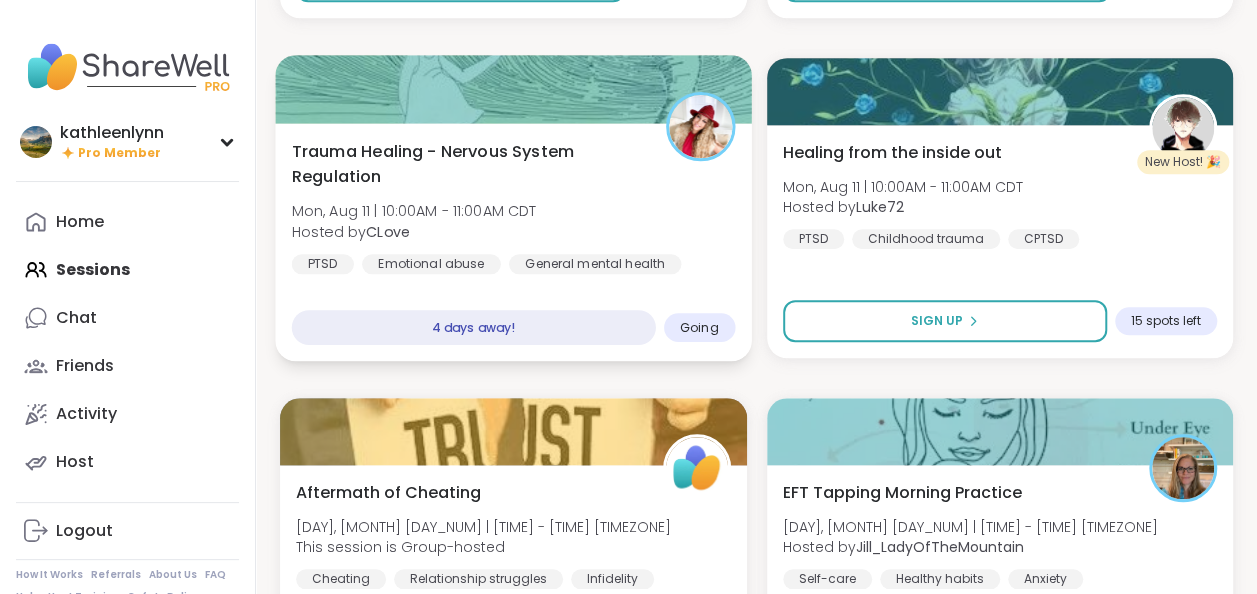 click at bounding box center [513, 89] 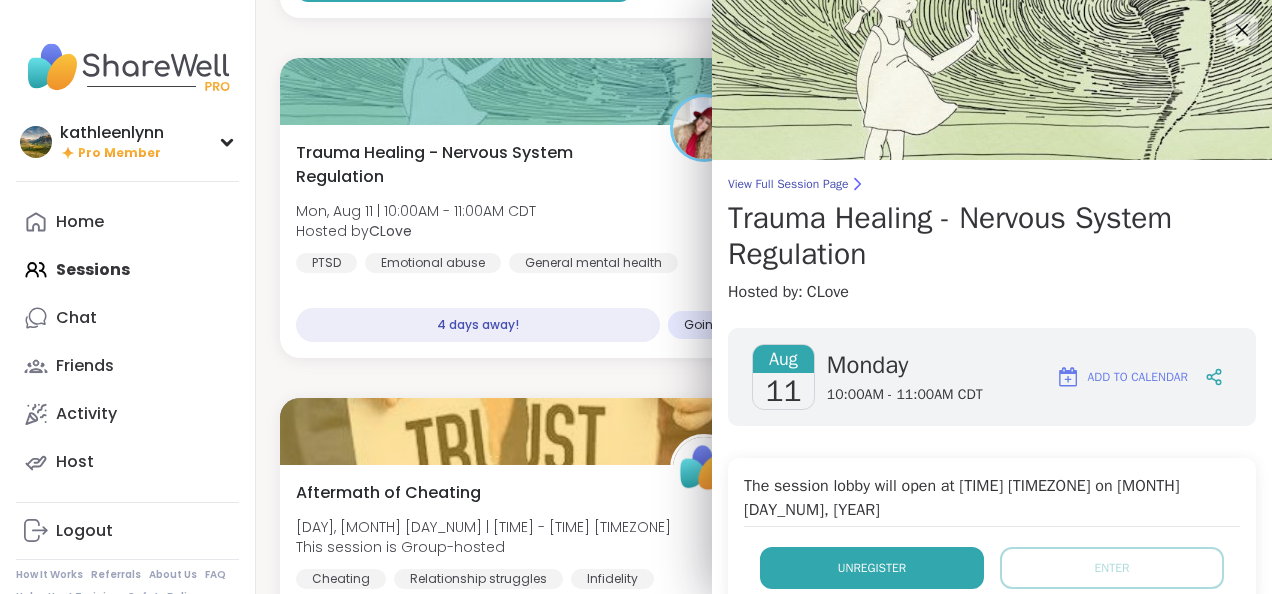 click on "Unregister" at bounding box center [872, 568] 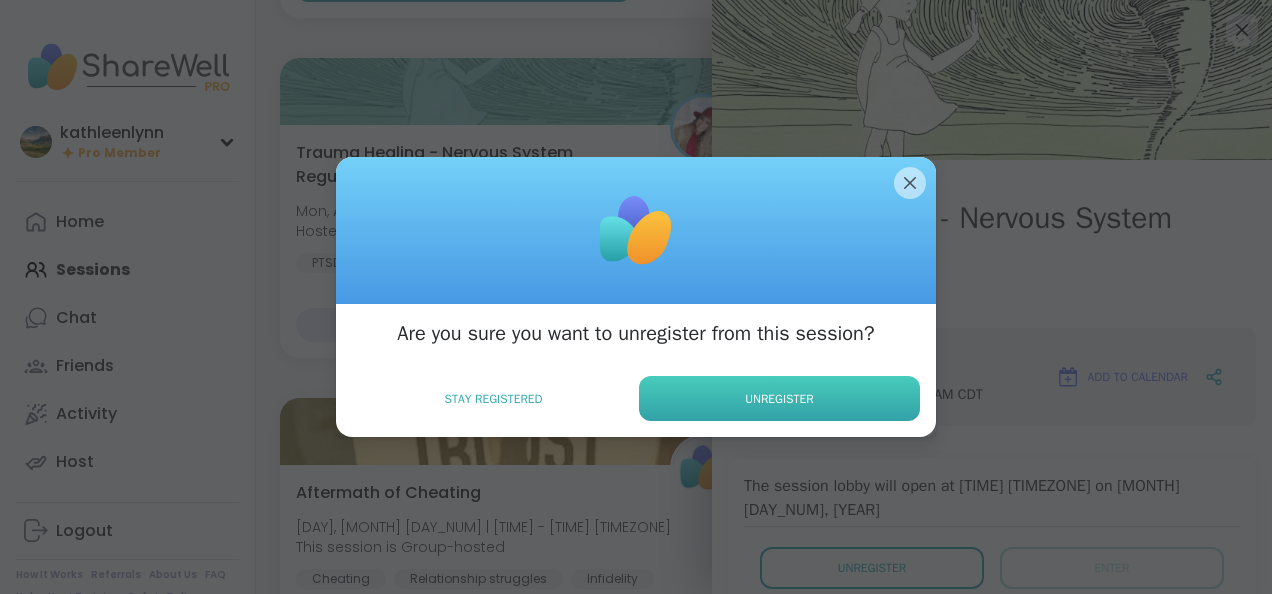 click on "Unregister" at bounding box center [779, 398] 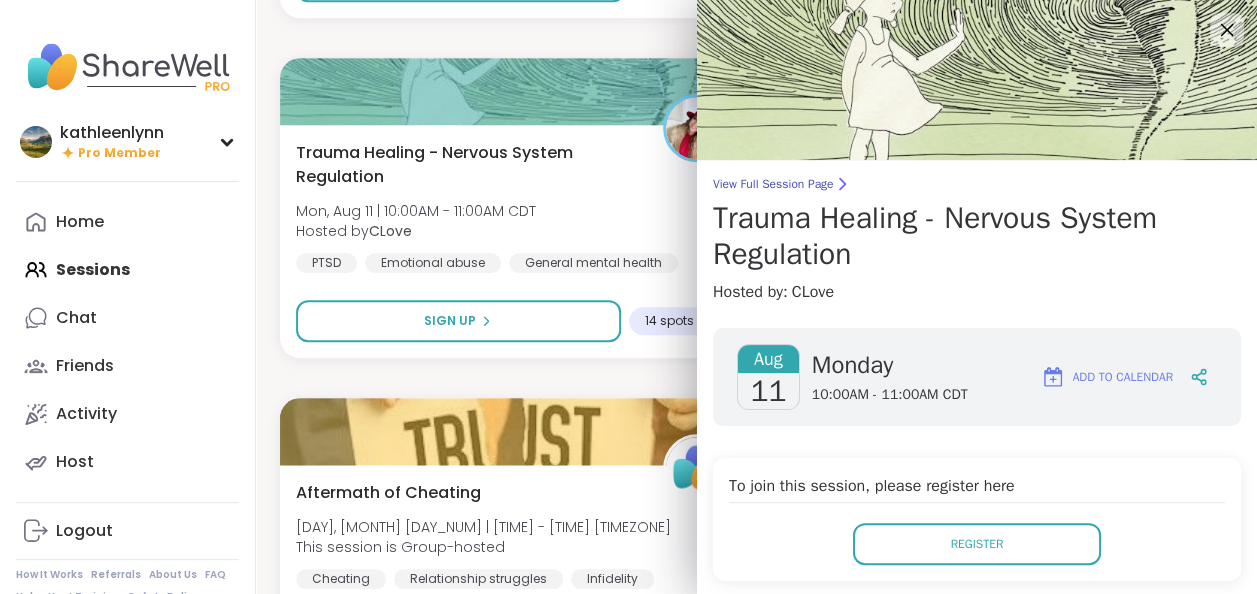 click 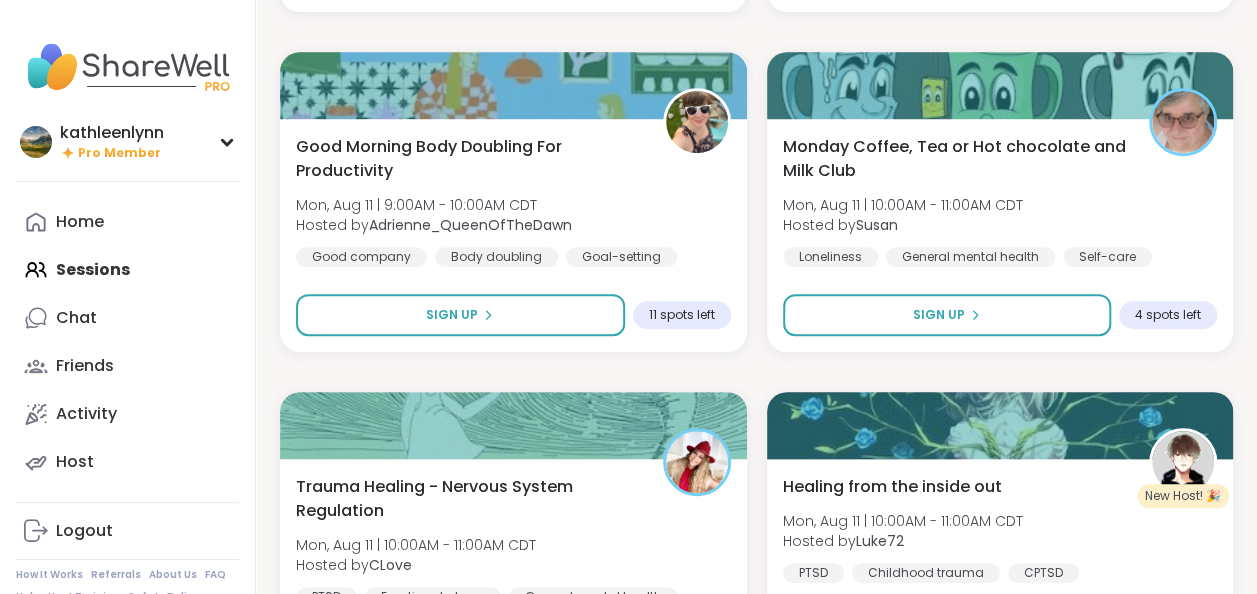 scroll, scrollTop: 23011, scrollLeft: 0, axis: vertical 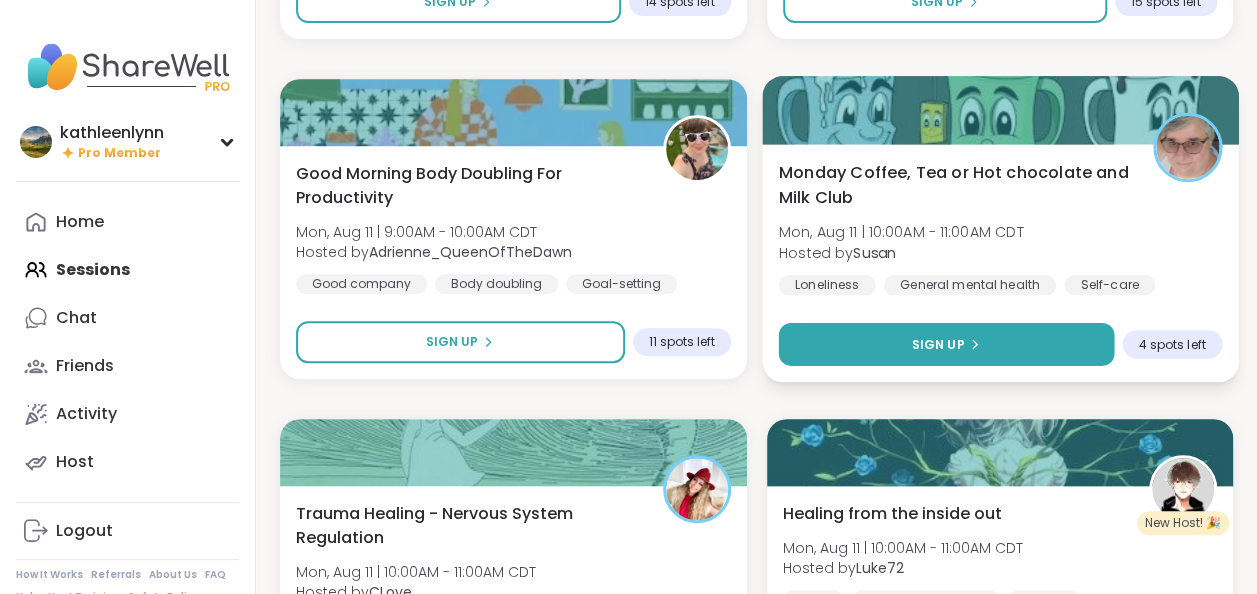 click on "Sign Up" at bounding box center [945, 344] 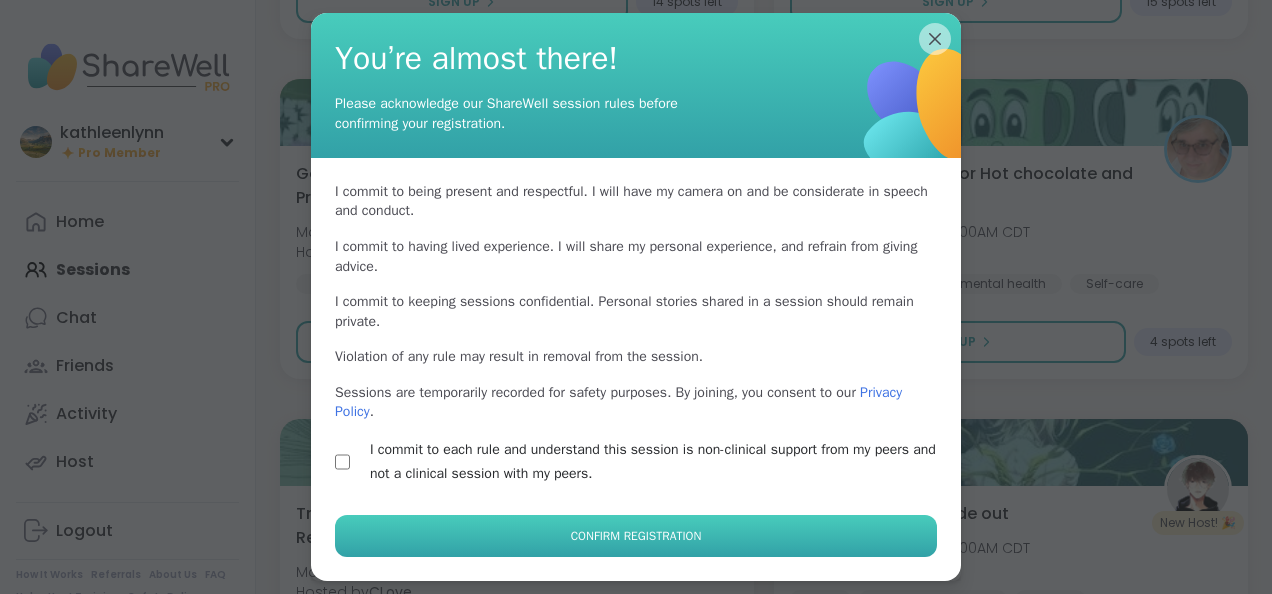 click on "Confirm Registration" at bounding box center (636, 536) 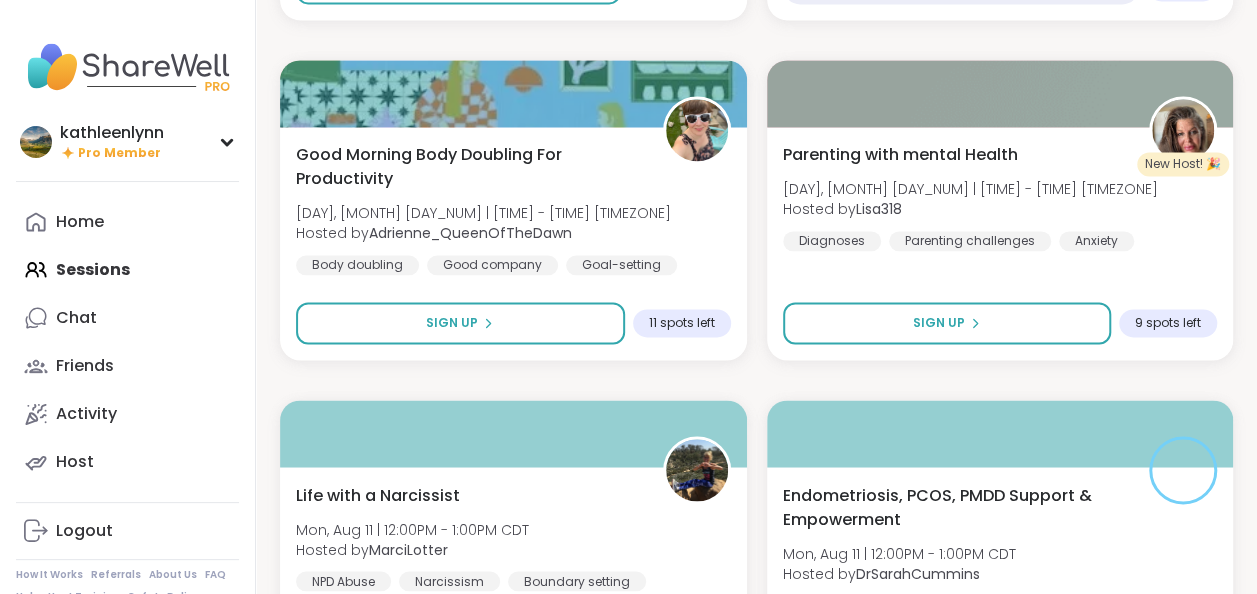 scroll, scrollTop: 24238, scrollLeft: 0, axis: vertical 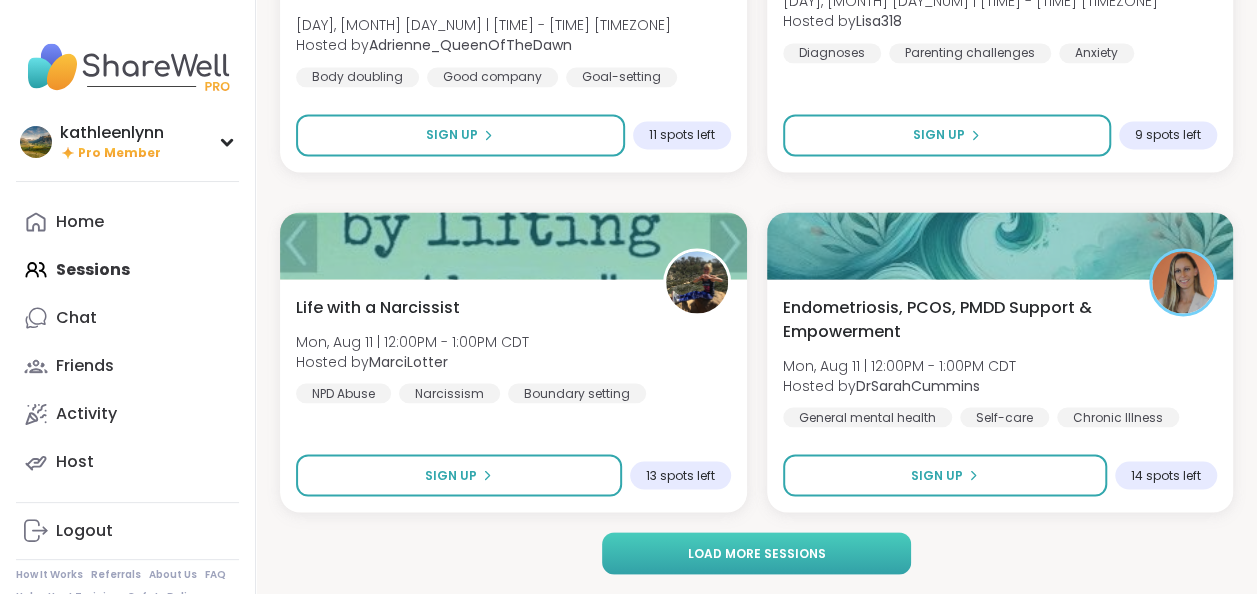 click on "Load more sessions" at bounding box center (757, 553) 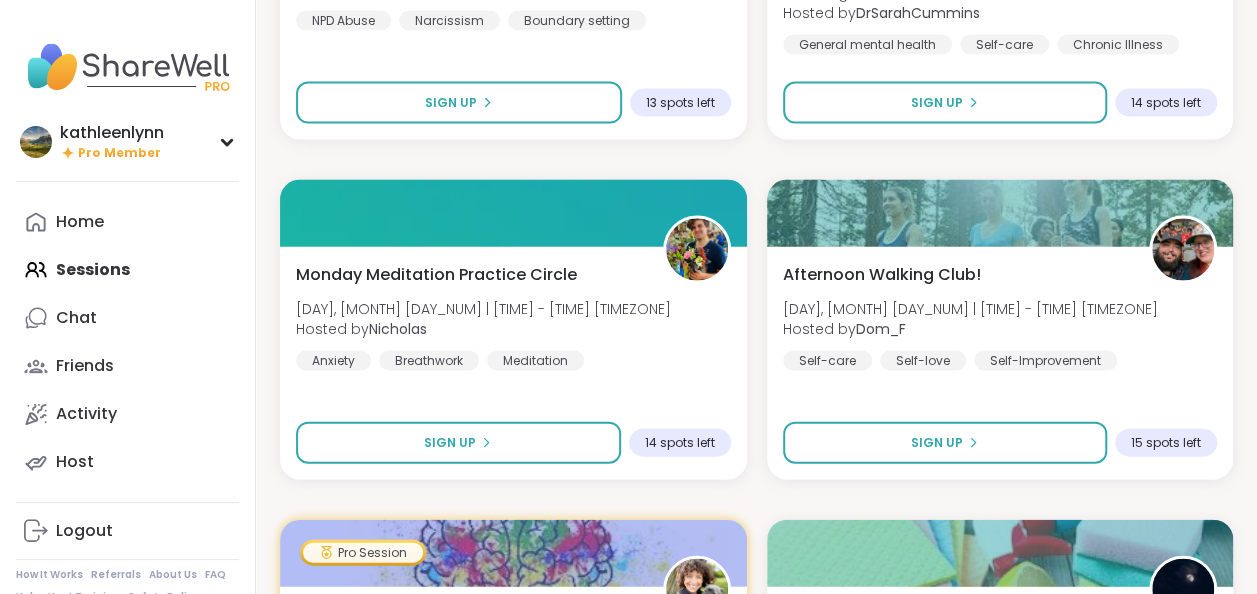 scroll, scrollTop: 24616, scrollLeft: 0, axis: vertical 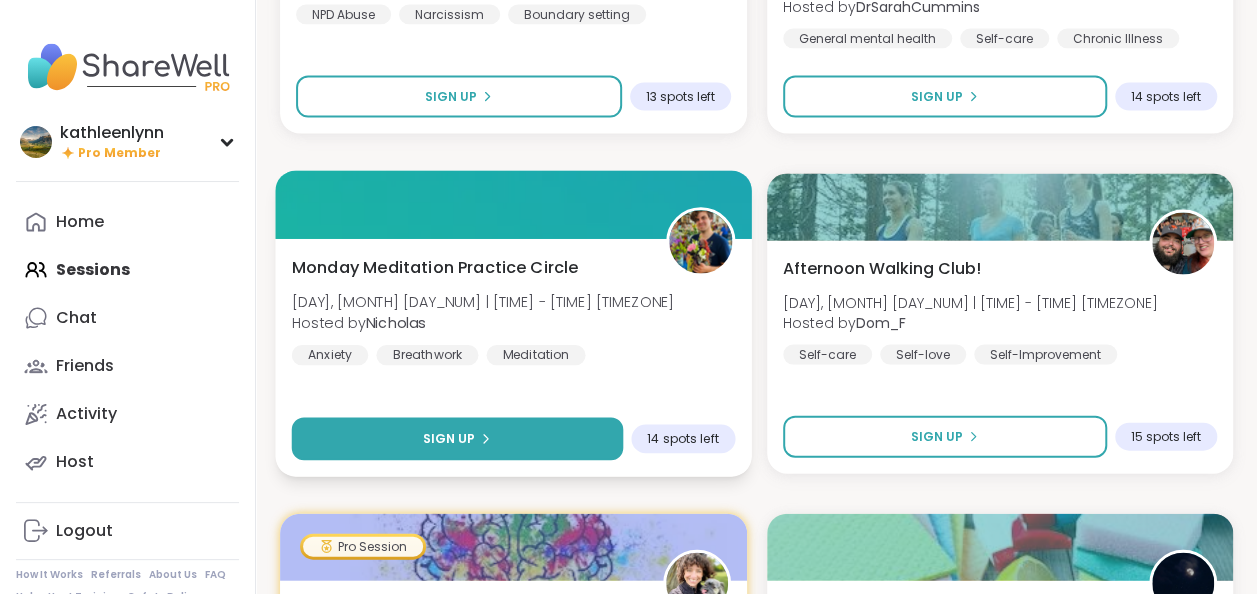 click on "Sign Up" at bounding box center [448, 439] 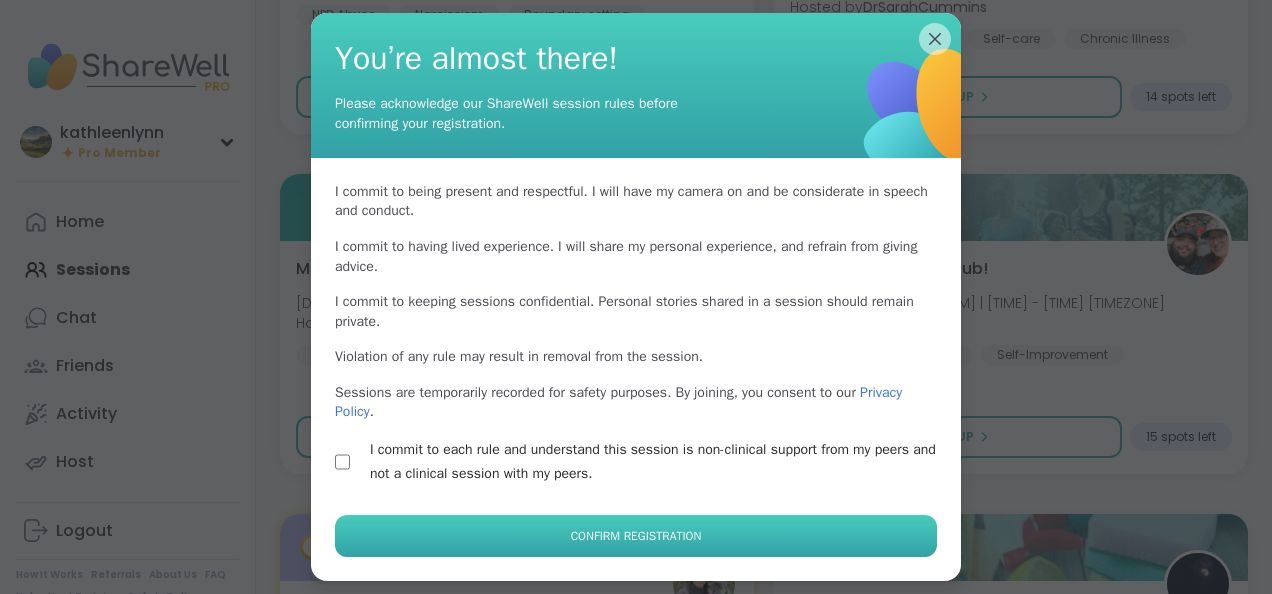 click on "Confirm Registration" at bounding box center (636, 536) 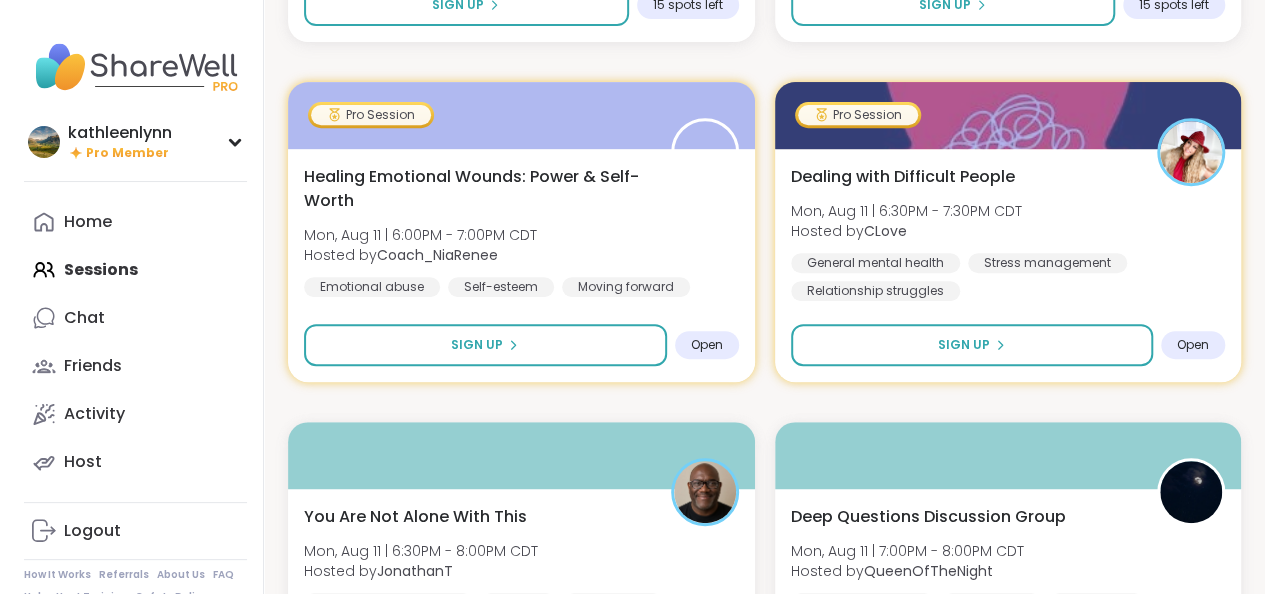 scroll, scrollTop: 26758, scrollLeft: 0, axis: vertical 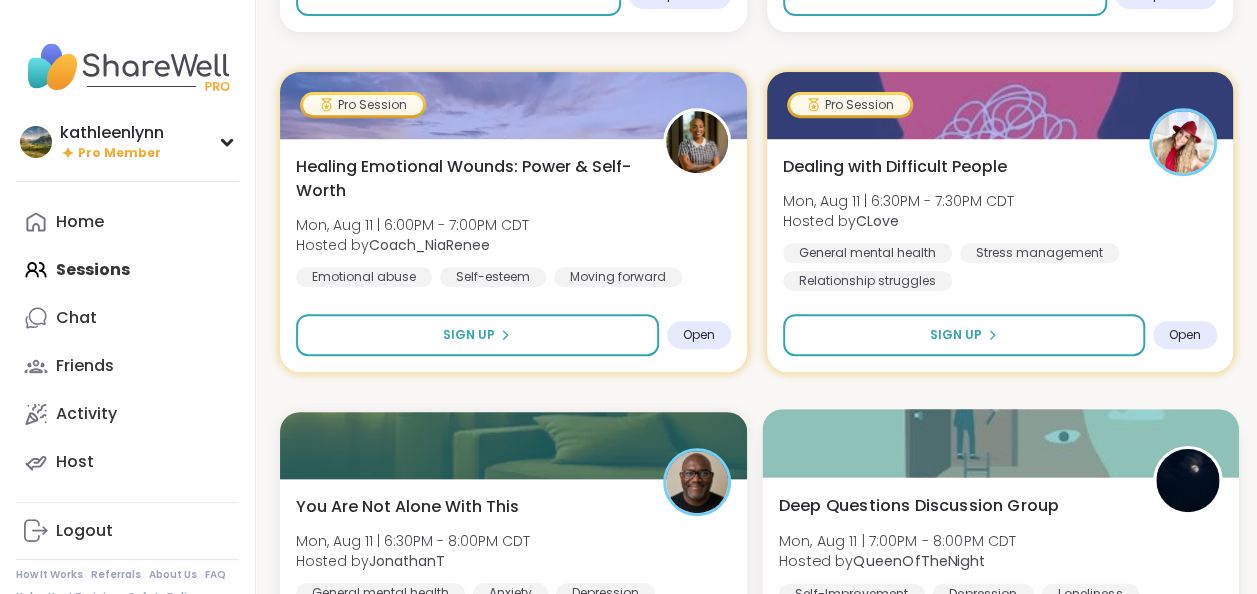 click on "Deep Questions Discussion Group [DAY], [MONTH] [DAY_NUM] | [TIME] - [TIME] [TIMEZONE] Hosted by [USERNAME] Self-Improvement Depression Loneliness" at bounding box center [999, 548] 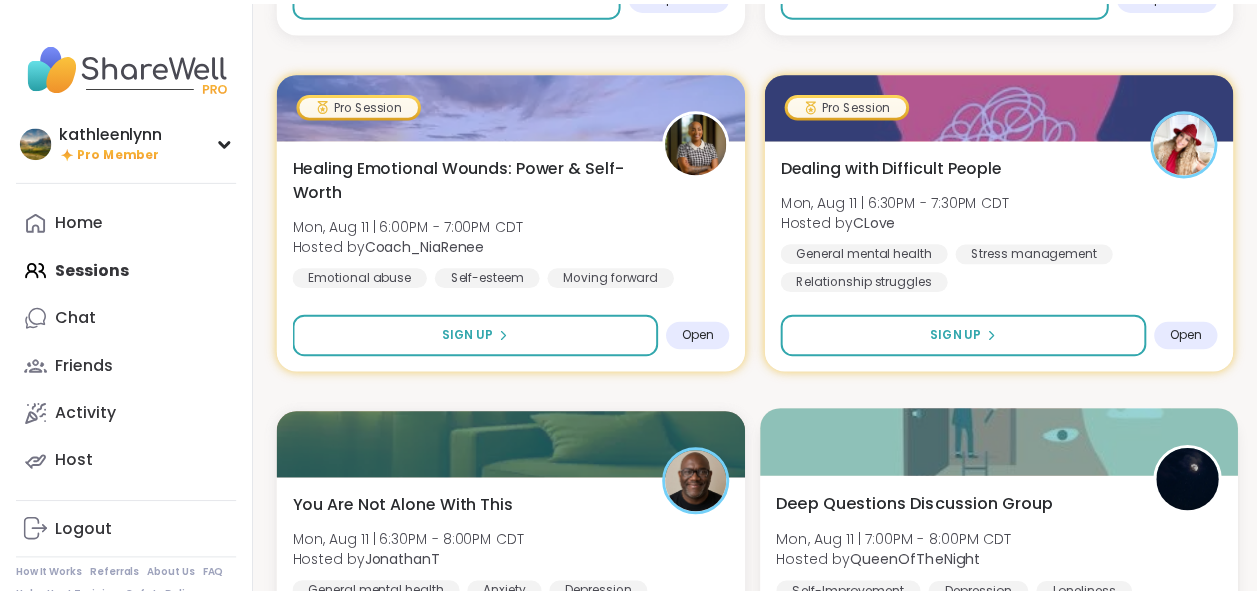 scroll, scrollTop: 26884, scrollLeft: 0, axis: vertical 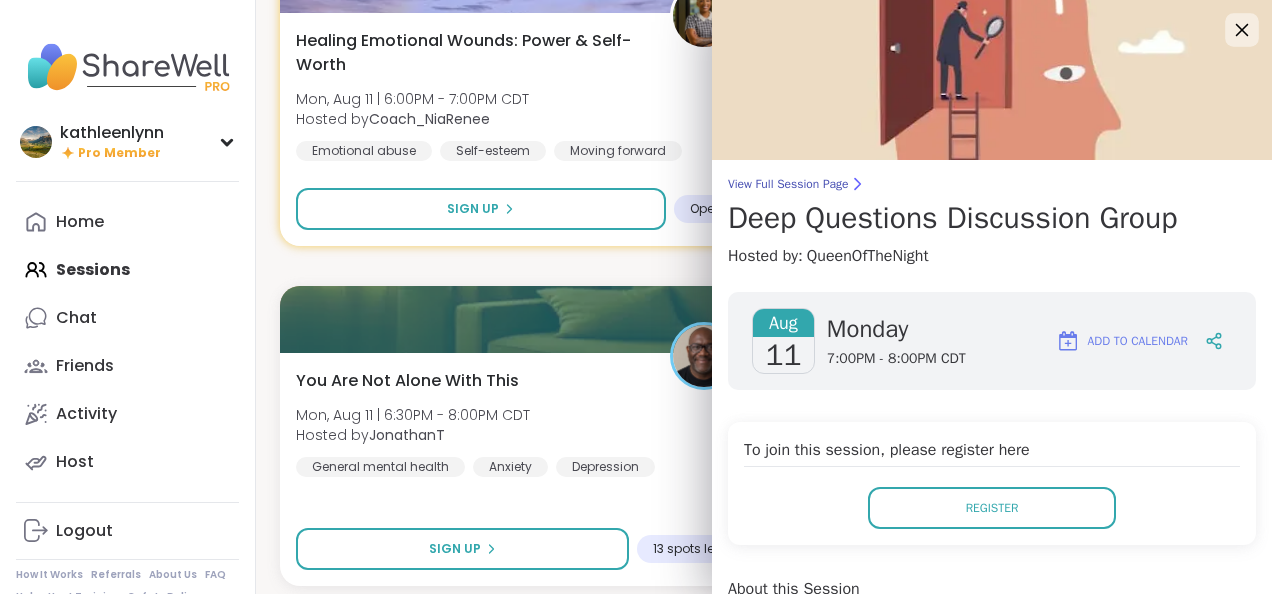 click 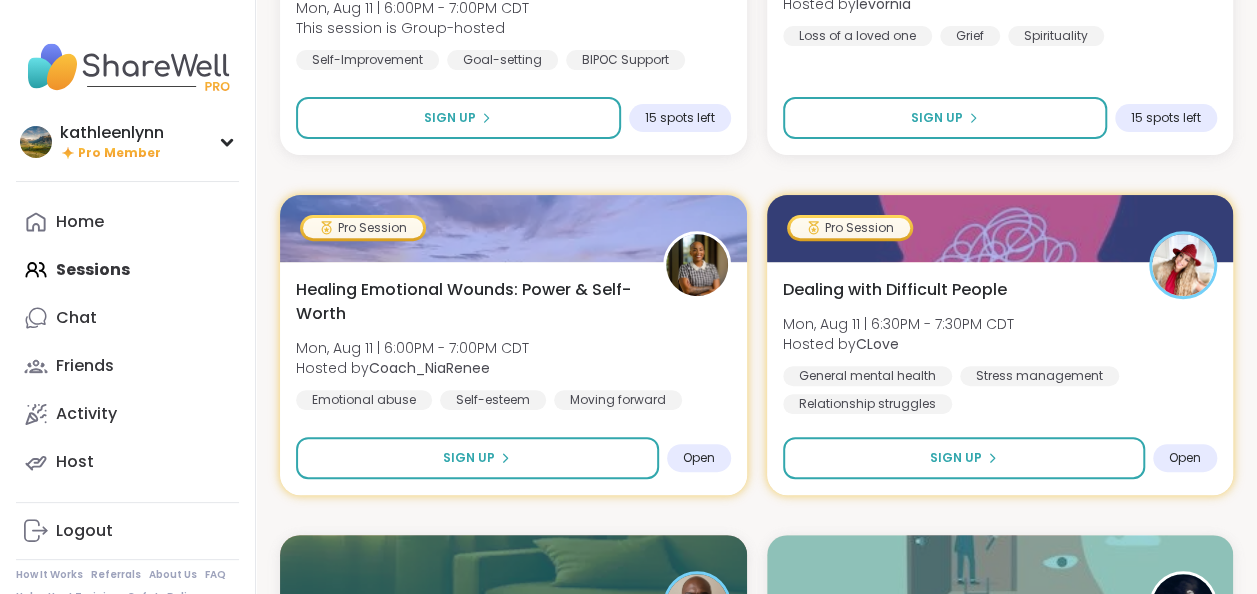 scroll, scrollTop: 26632, scrollLeft: 0, axis: vertical 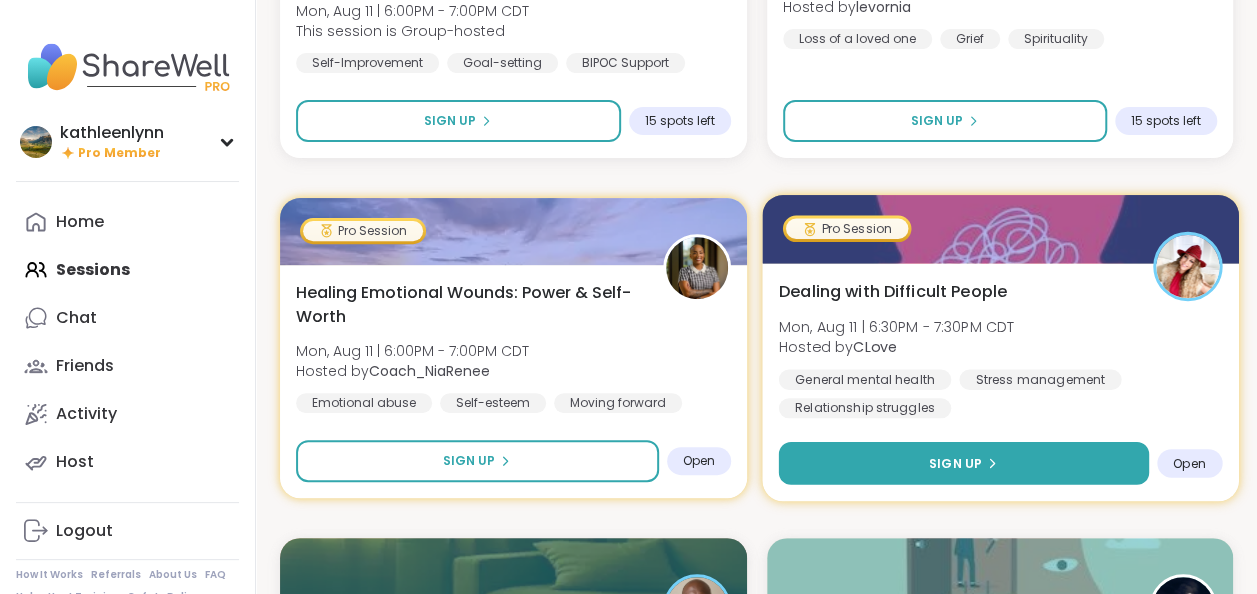 click on "Sign Up" at bounding box center [963, 463] 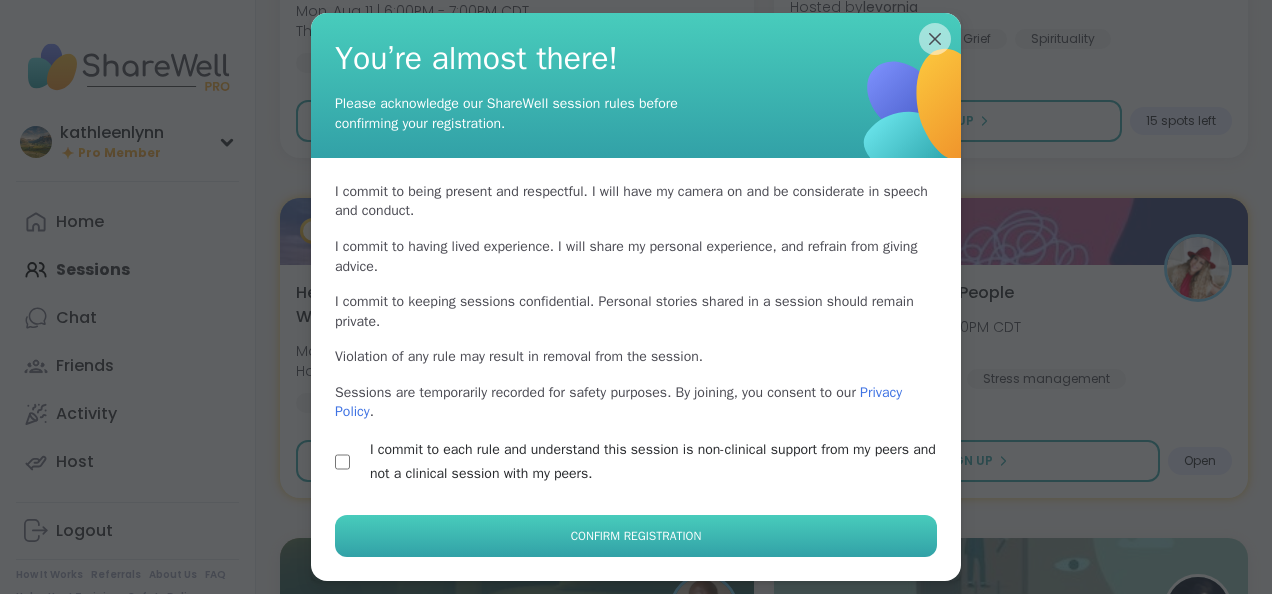 click on "Confirm Registration" at bounding box center [636, 536] 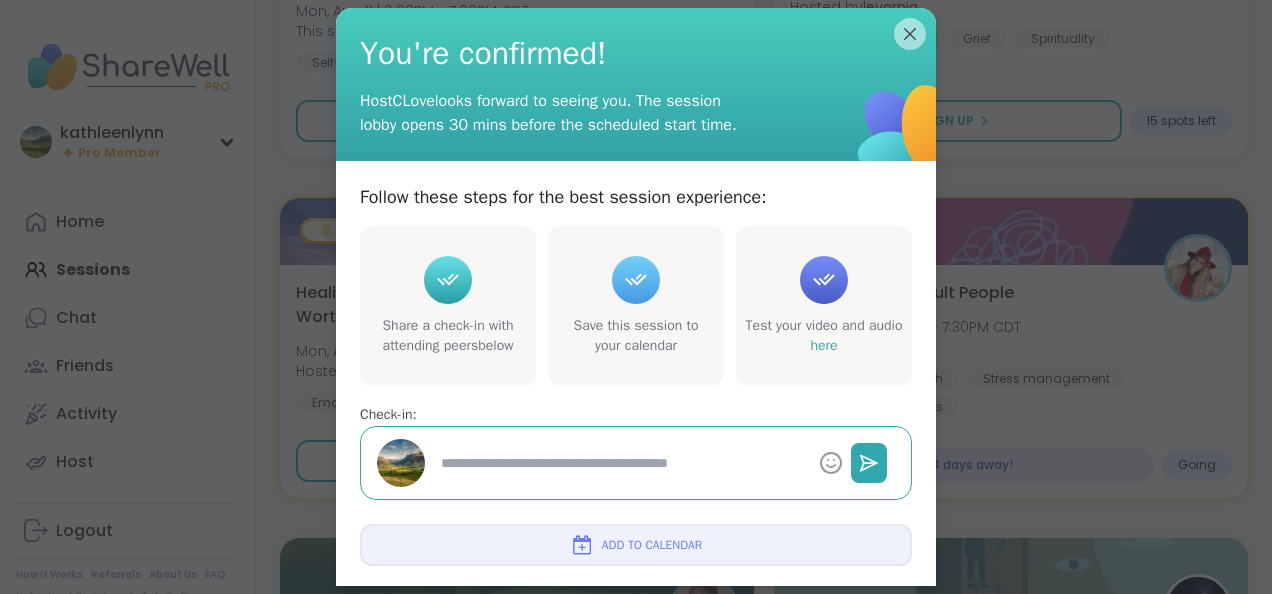 type on "*" 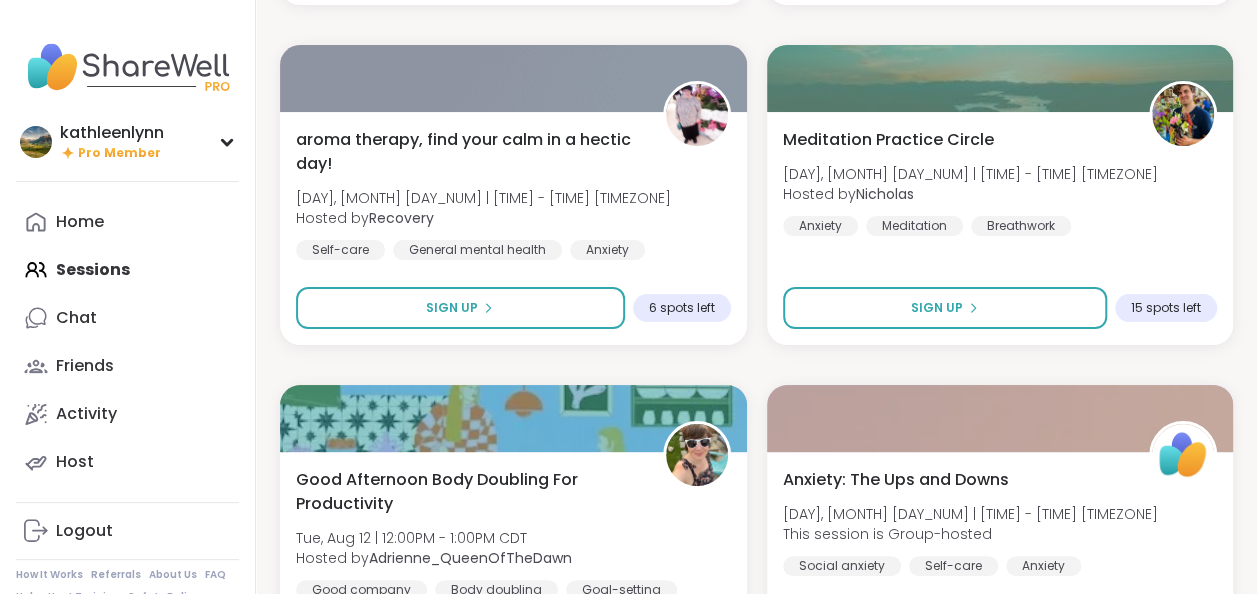 scroll, scrollTop: 30358, scrollLeft: 0, axis: vertical 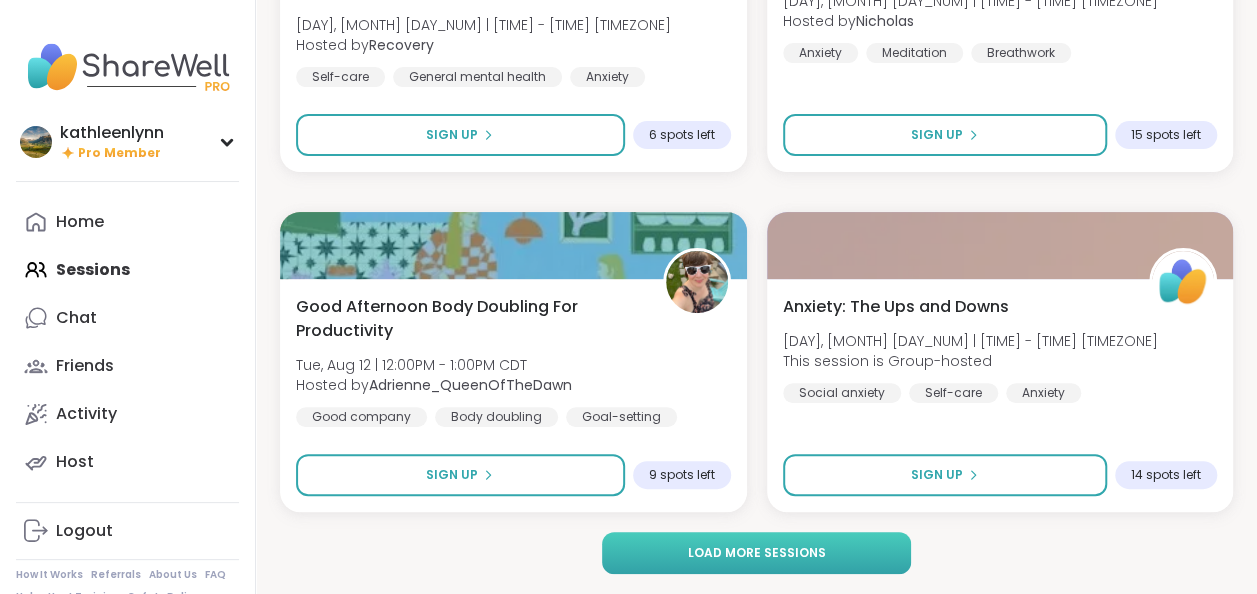 click on "Load more sessions" at bounding box center (757, 553) 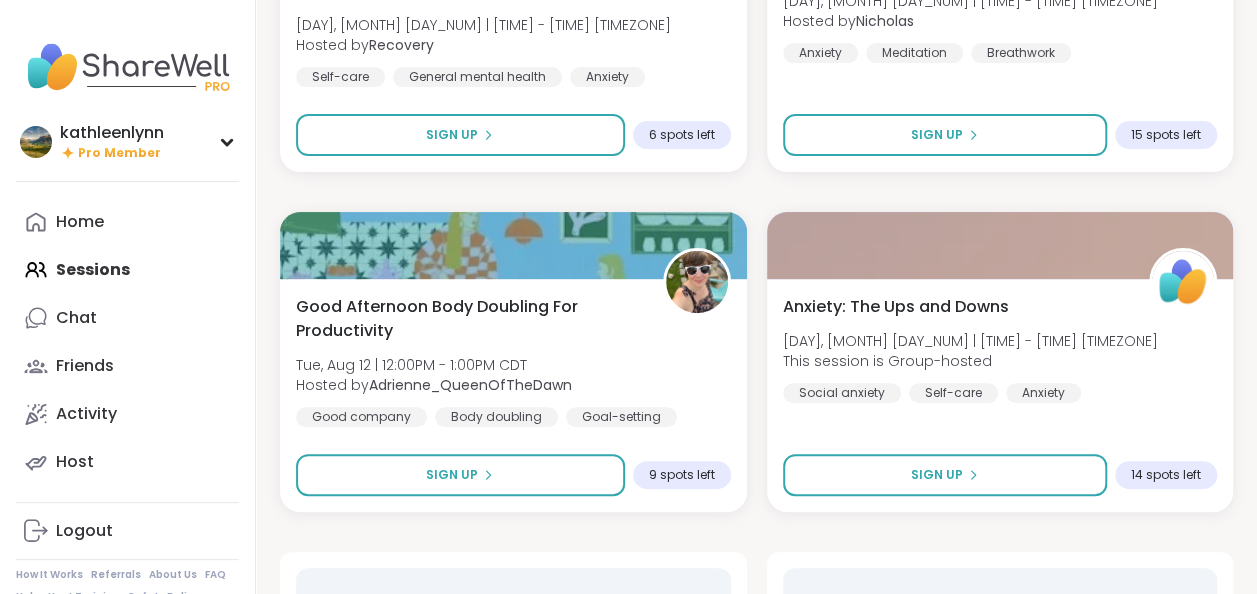 click on "Healing from Infidelity (90min) [DAY], [MONTH] [DAY_NUM] | [TIME] - [TIME] [TIMEZONE] This session is Group-hosted Relationship struggles Infidelity Emotional abuse SESSION LIVE Night Cap [DAY], [MONTH] [DAY_NUM] | [TIME] - [TIME] [TIMEZONE] Hosted by [USERNAME] Personal development Healing Growth SESSION LIVE Wind Down Body Doubling - Wednesday [DAY], [MONTH] [DAY_NUM] | [TIME] - [TIME] [TIMEZONE] Hosted by [USERNAME] Depression ADHD Body doubling SESSION LIVE New Host! 🎉 Randomness [DAY], [MONTH] [DAY_NUM] | [TIME] - [TIME] [TIMEZONE] Hosted by [USERNAME] Daily check-in Affirmations General mental health SESSION LIVE New Host! 🎉 Plants and Purpose [DAY], [MONTH] [DAY_NUM] | [TIME] - [TIME][AMPM] [TIMEZONE] Hosted by [USERNAME] Self-care Finding purpose Healthy habits Sign Up 10 spots left αωακεν ωιτη βεαυτιφυλ σουλς [DAY], [MONTH] [DAY_NUM] | [TIME] - [TIME] [TIMEZONE] This session is Group-hosted General mental health Finding purpose Emotional regulation Sign Up 4 spots left Good mornings, goals and gratitude's [DAY], [MONTH] [DAY_NUM] | [TIME] - [TIME][AMPM] [TIMEZONE] Hosted by [USERNAME] Self-care + 1" at bounding box center [756, -13772] 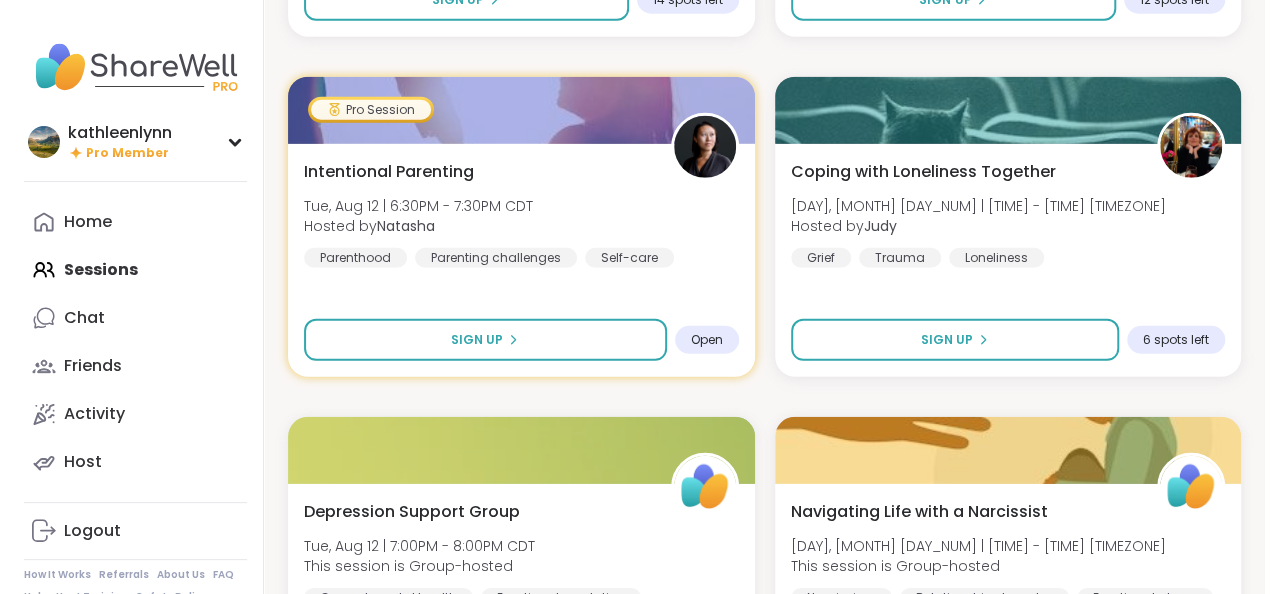 scroll, scrollTop: 32879, scrollLeft: 0, axis: vertical 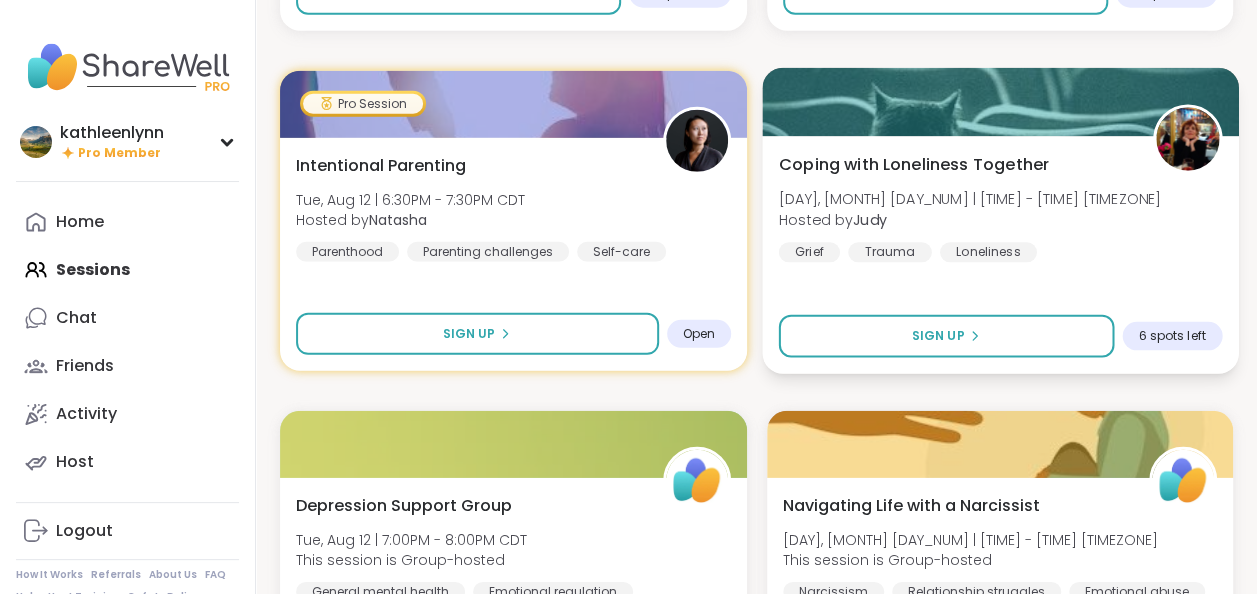 click on "Sign Up 6 spots left" at bounding box center [999, 336] 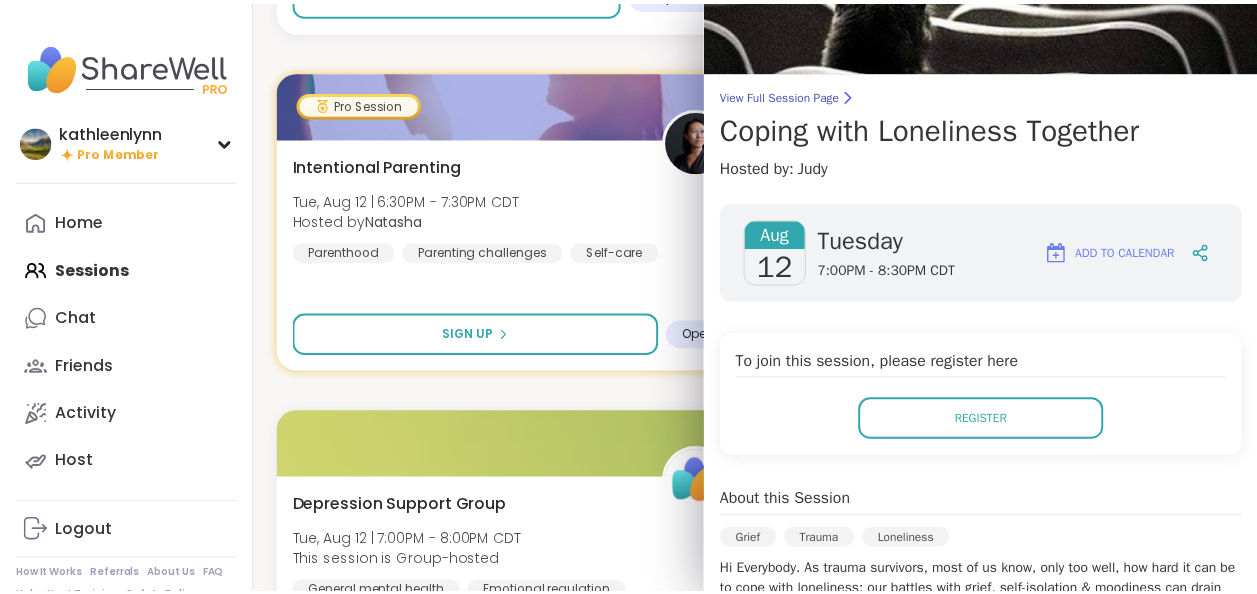 scroll, scrollTop: 0, scrollLeft: 0, axis: both 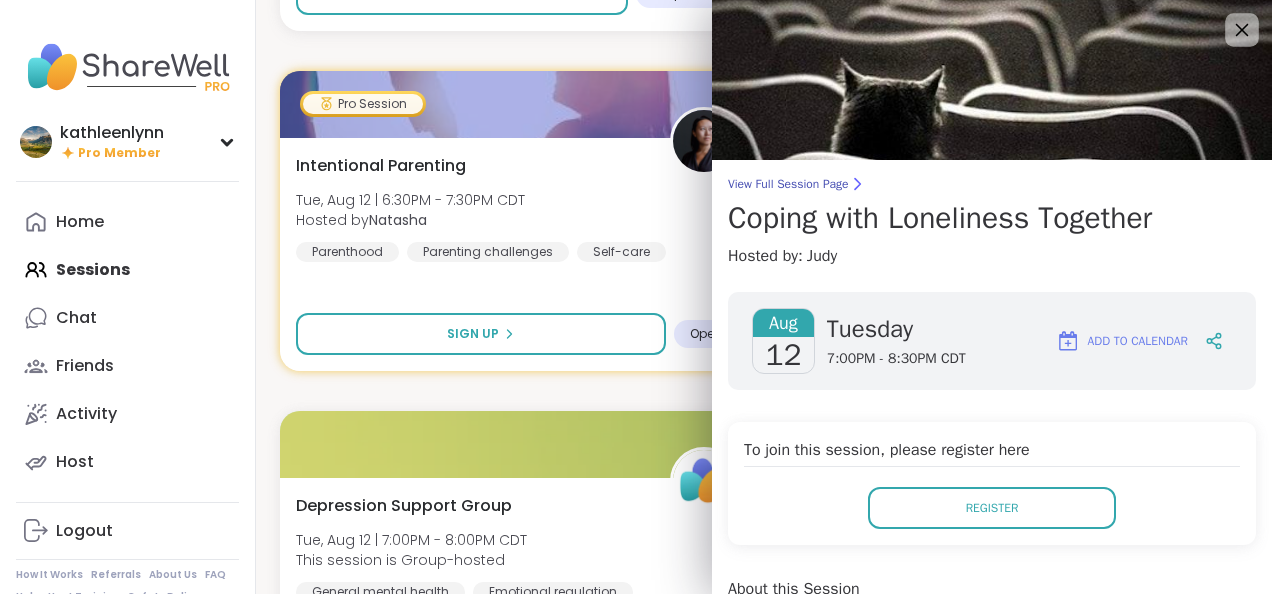 click 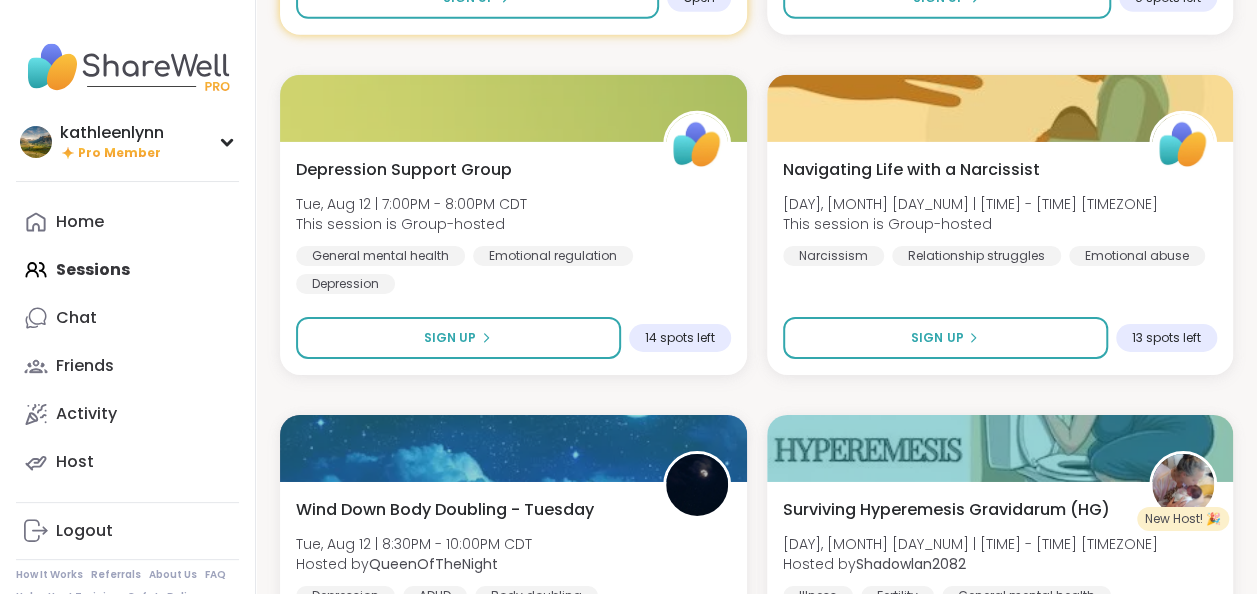 scroll, scrollTop: 33216, scrollLeft: 0, axis: vertical 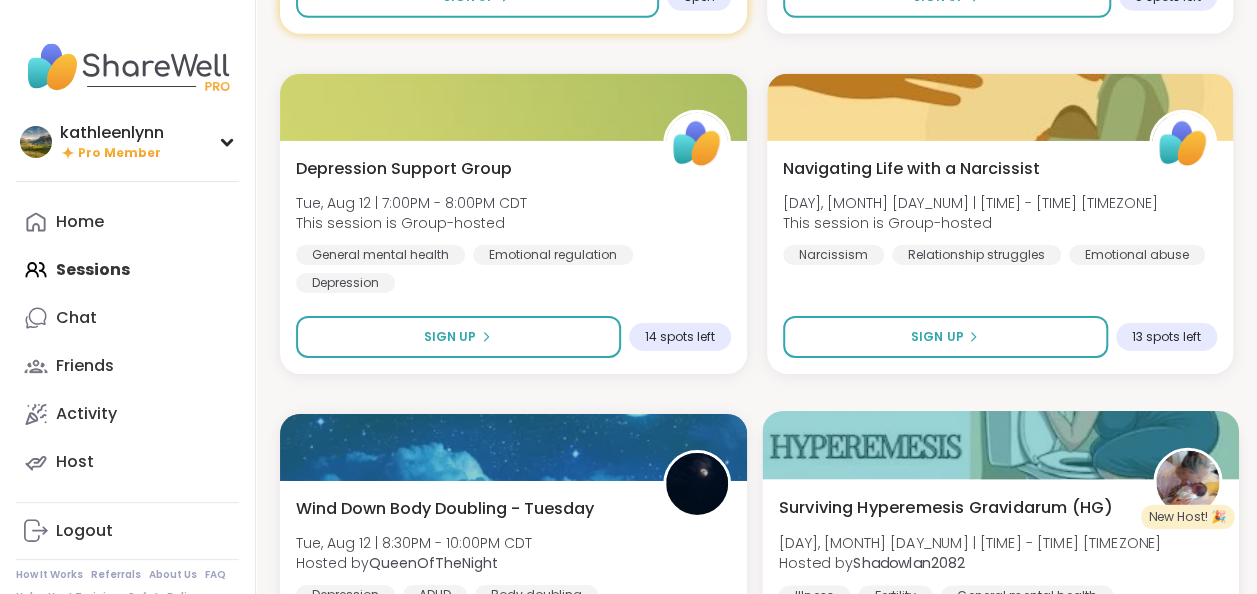 click on "Surviving Hyperemesis Gravidarum (HG) [DAY], [MONTH] [DAY_NUM] | [TIME] - [TIME] [TIMEZONE] Hosted by [USERNAME] Illness Fertility General mental health" at bounding box center (999, 550) 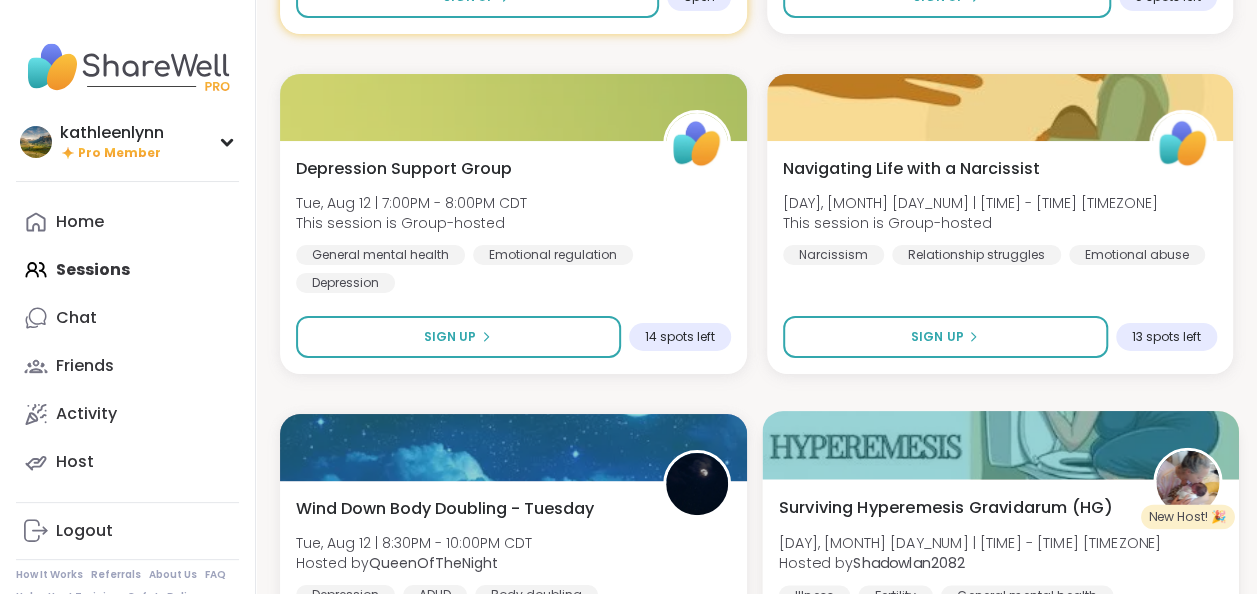 scroll, scrollTop: 33385, scrollLeft: 0, axis: vertical 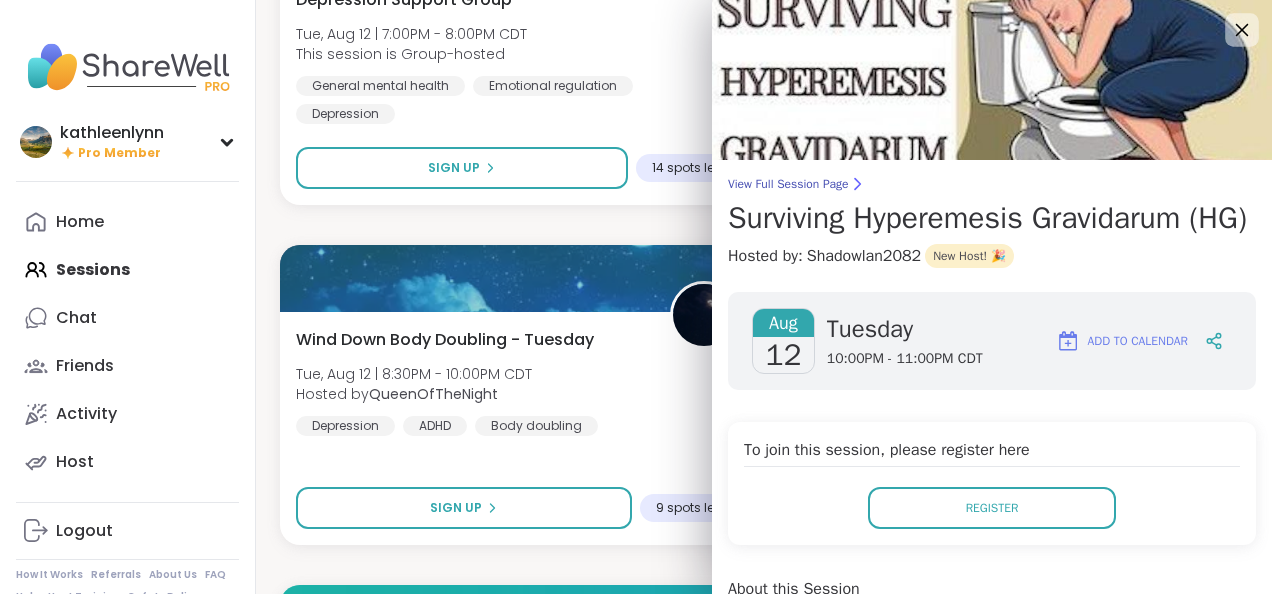 click 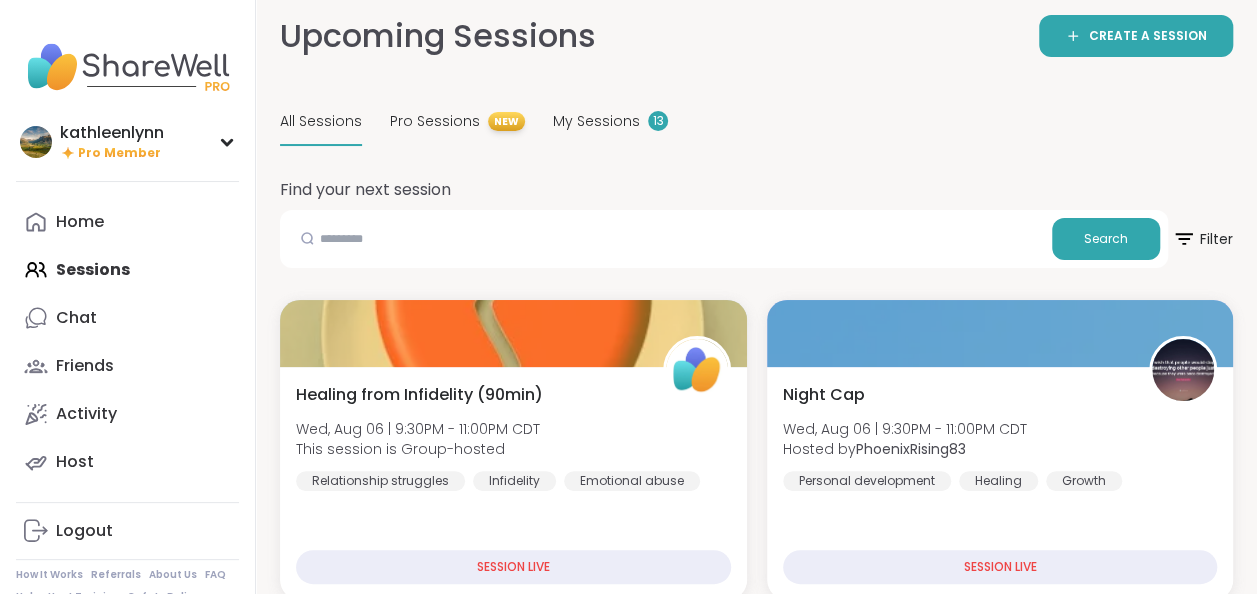 scroll, scrollTop: 0, scrollLeft: 0, axis: both 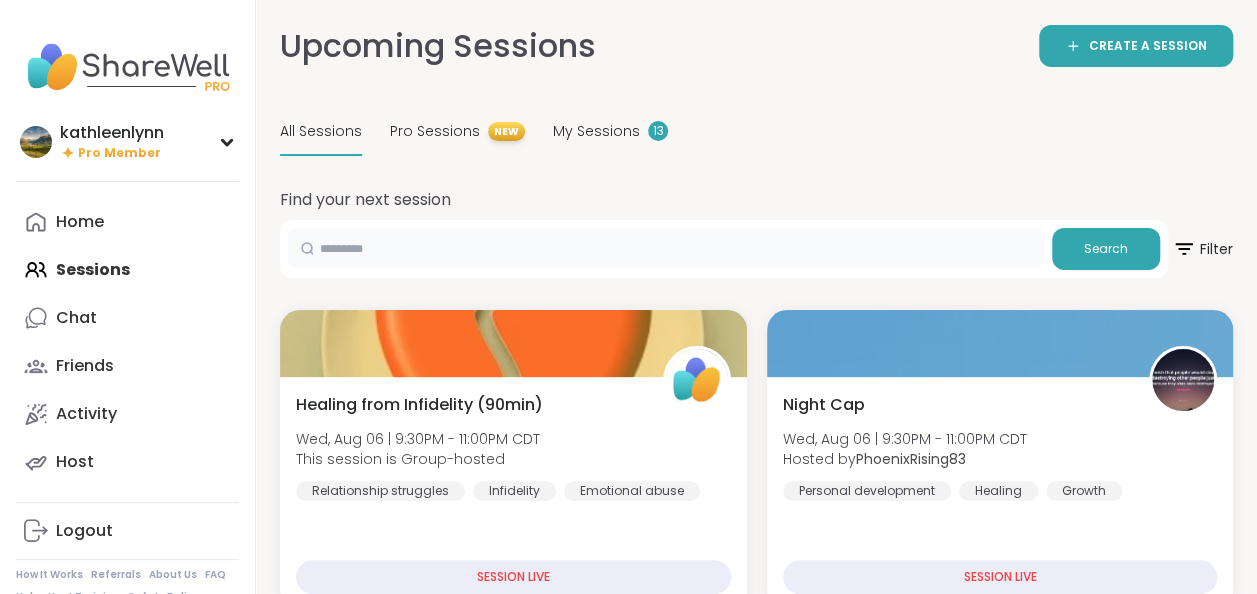 click at bounding box center [666, 248] 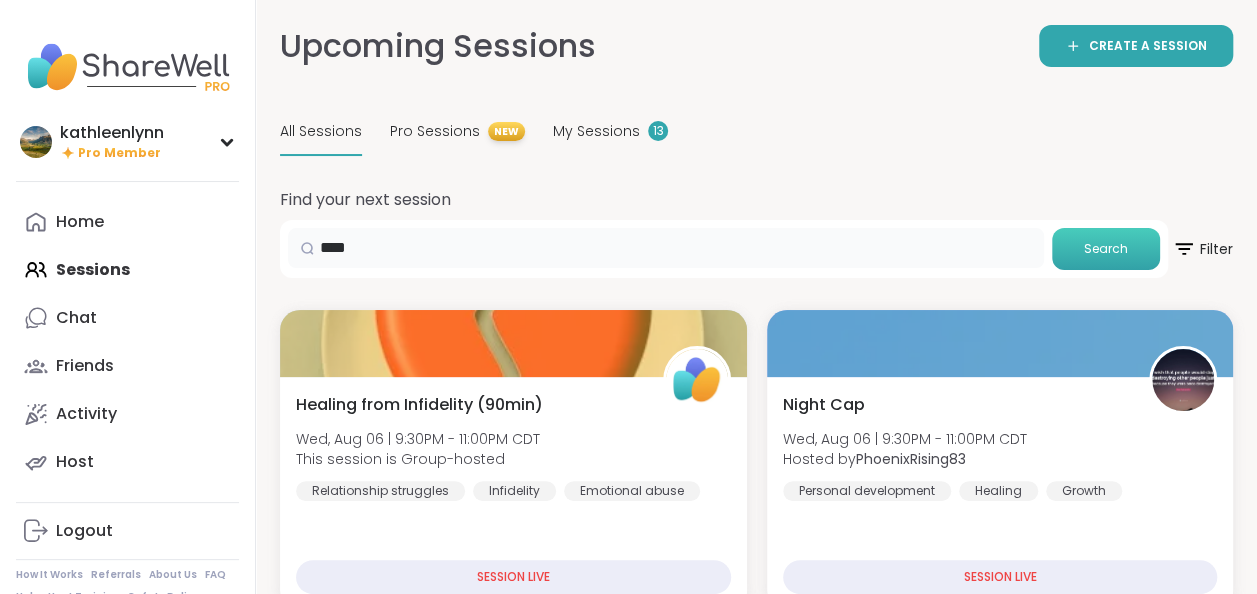 type on "****" 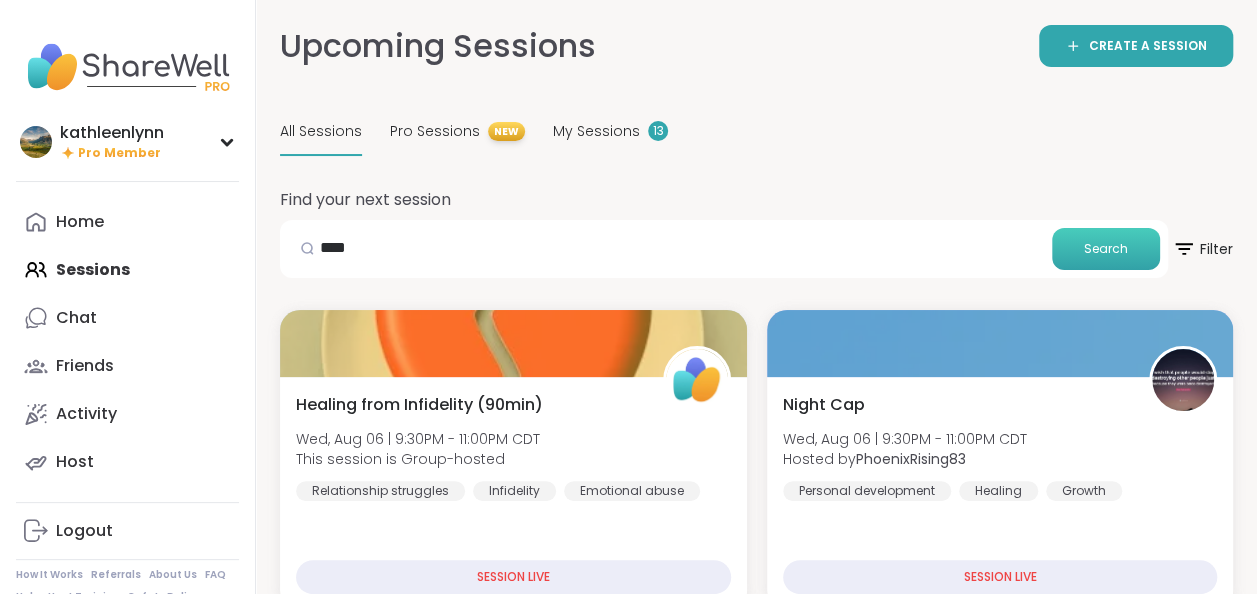 click on "Search" at bounding box center [1106, 249] 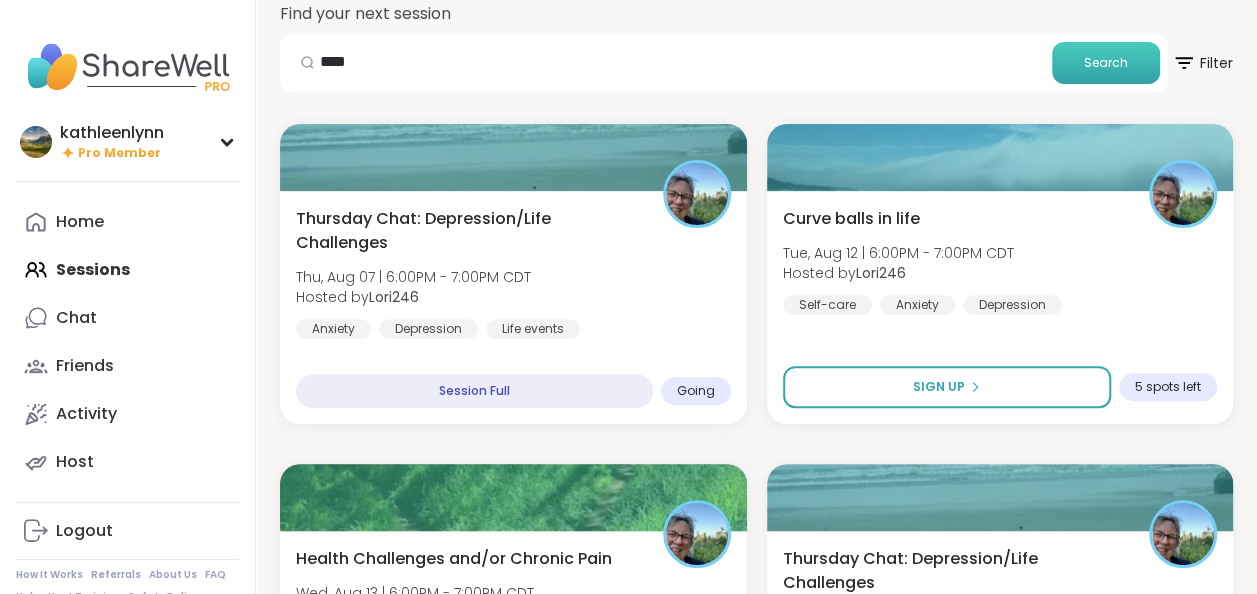 scroll, scrollTop: 184, scrollLeft: 0, axis: vertical 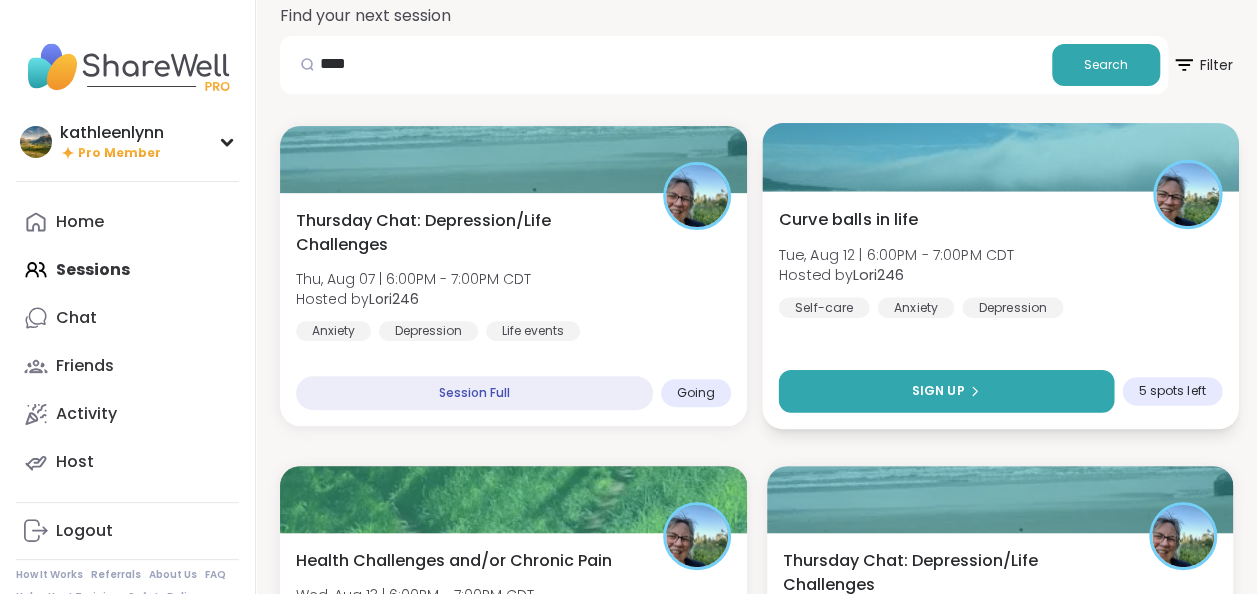 click on "Sign Up" at bounding box center [945, 391] 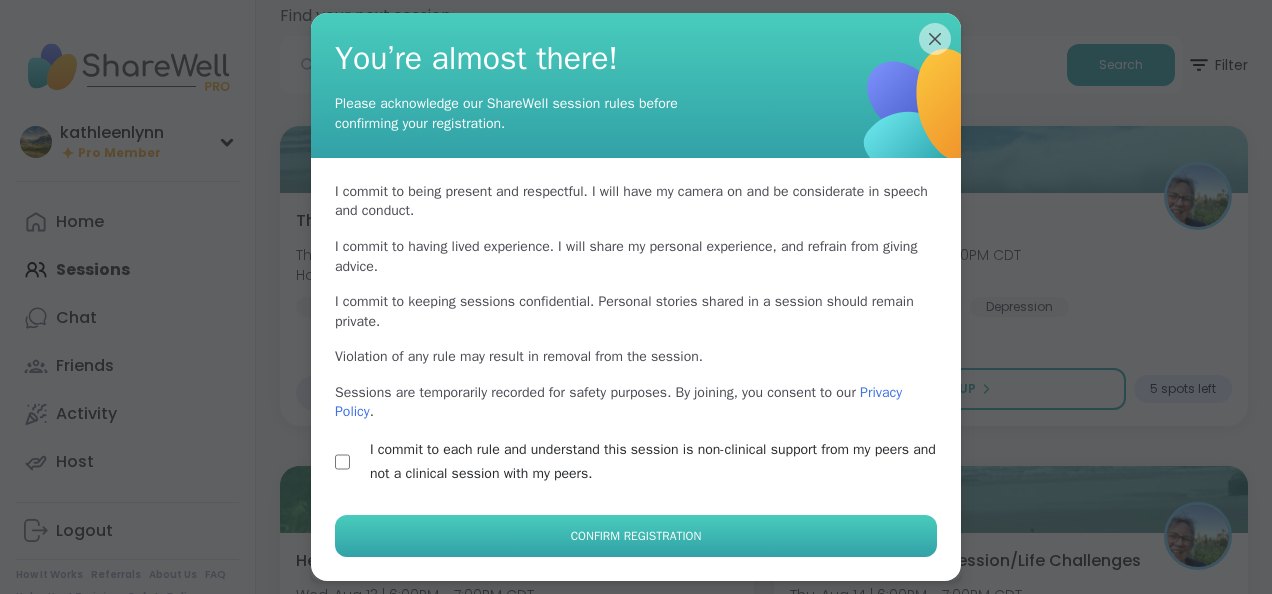 click on "Confirm Registration" at bounding box center (636, 536) 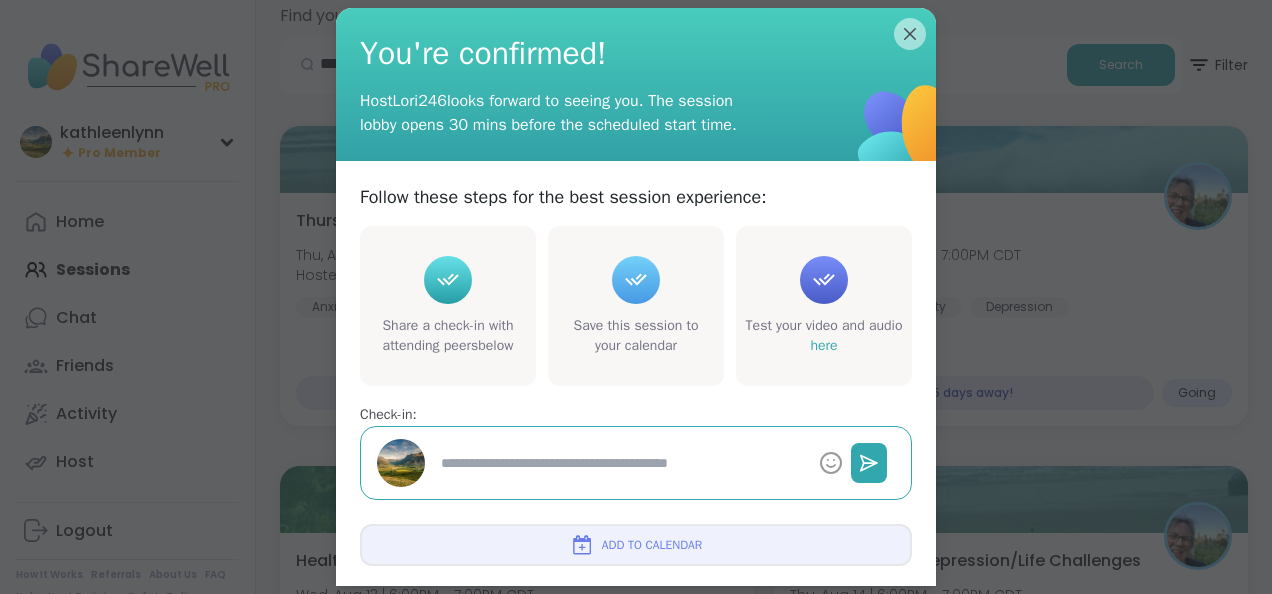 type on "*" 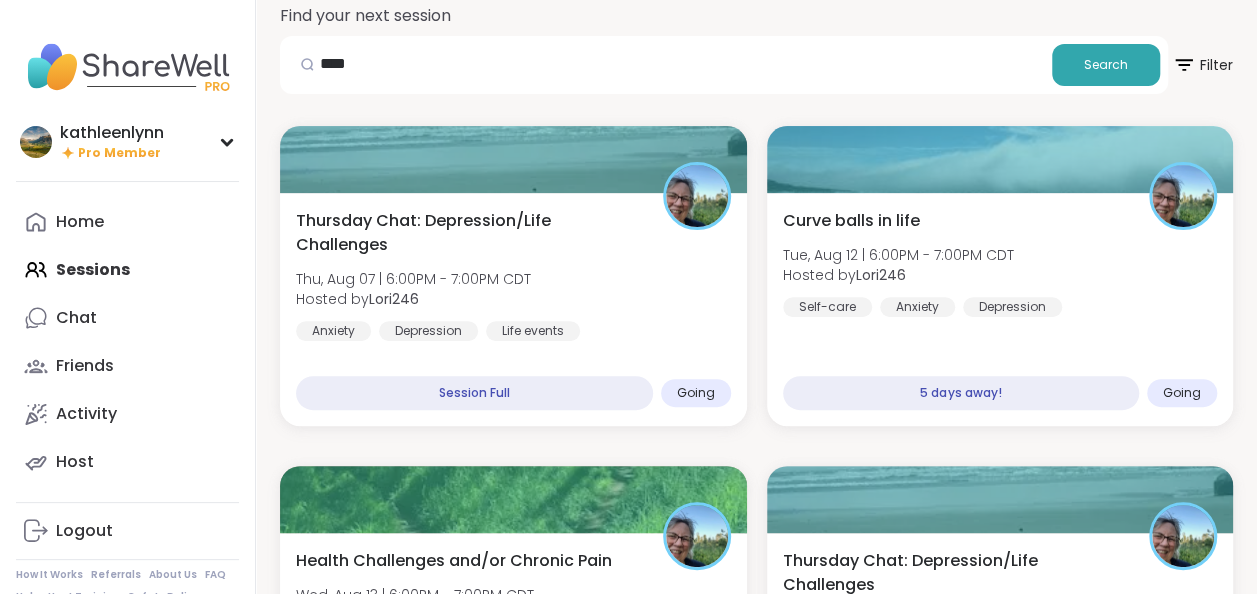 click on "Home Sessions Chat Friends Activity Host" at bounding box center (127, 342) 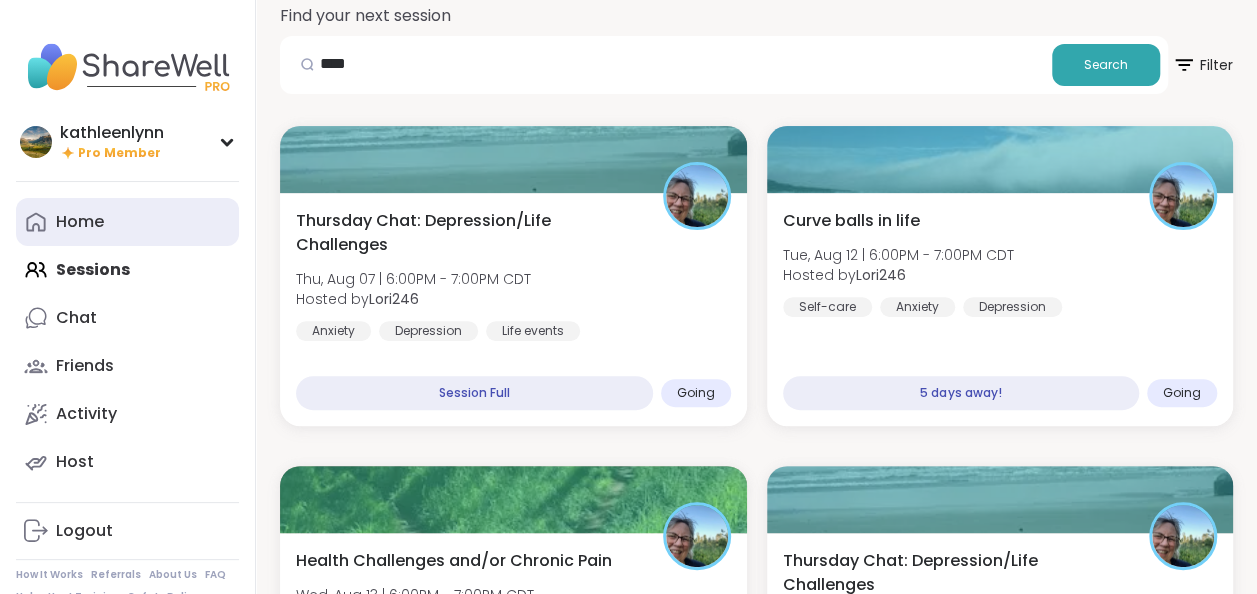 click on "Home" at bounding box center [80, 222] 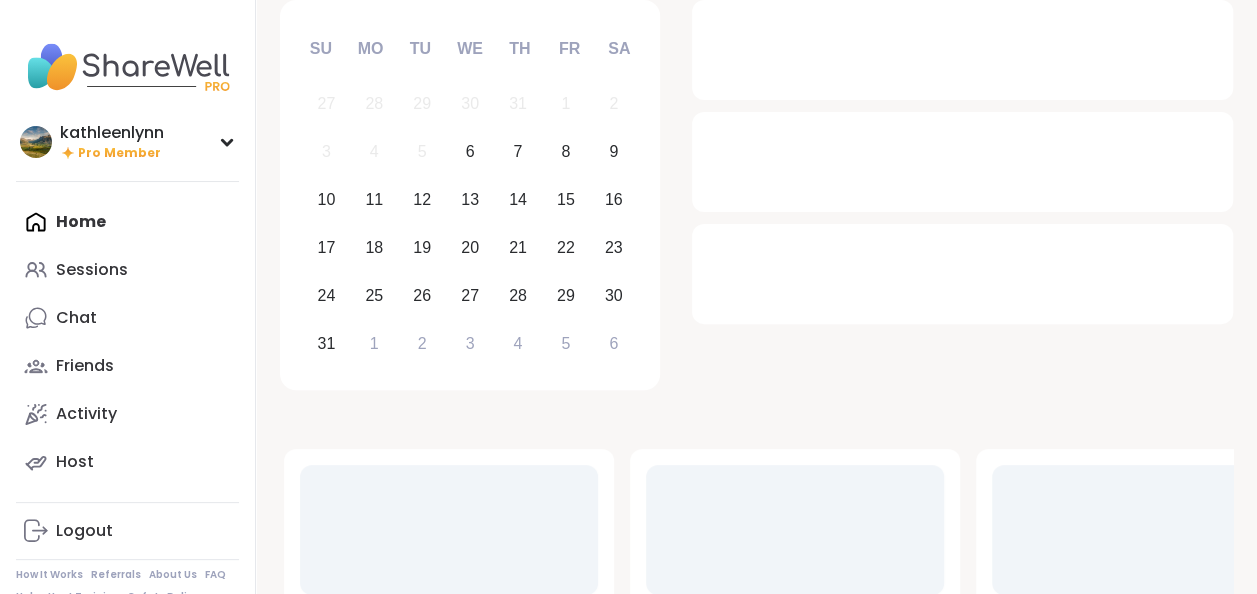 scroll, scrollTop: 0, scrollLeft: 0, axis: both 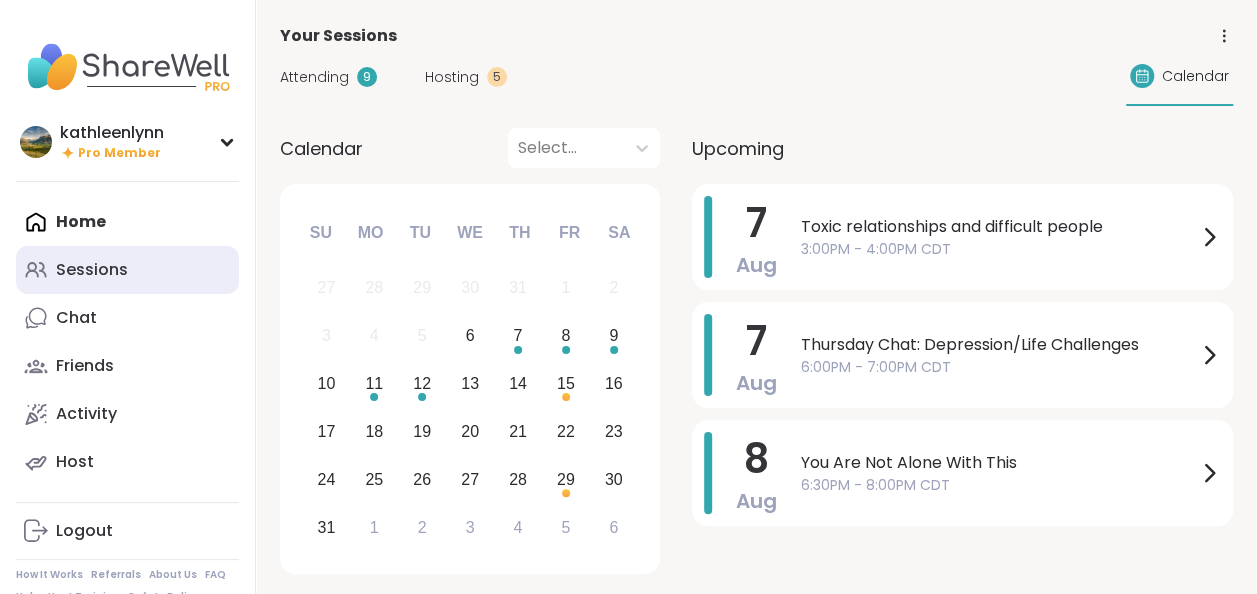 click on "Sessions" at bounding box center (92, 270) 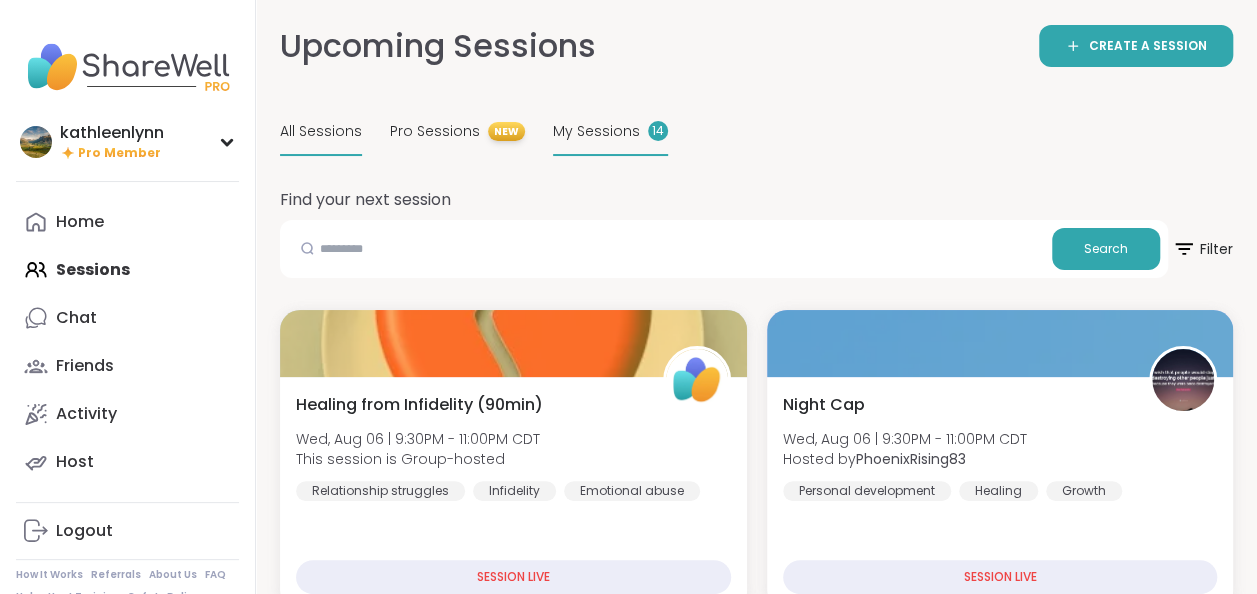 click on "My Sessions" at bounding box center [596, 131] 